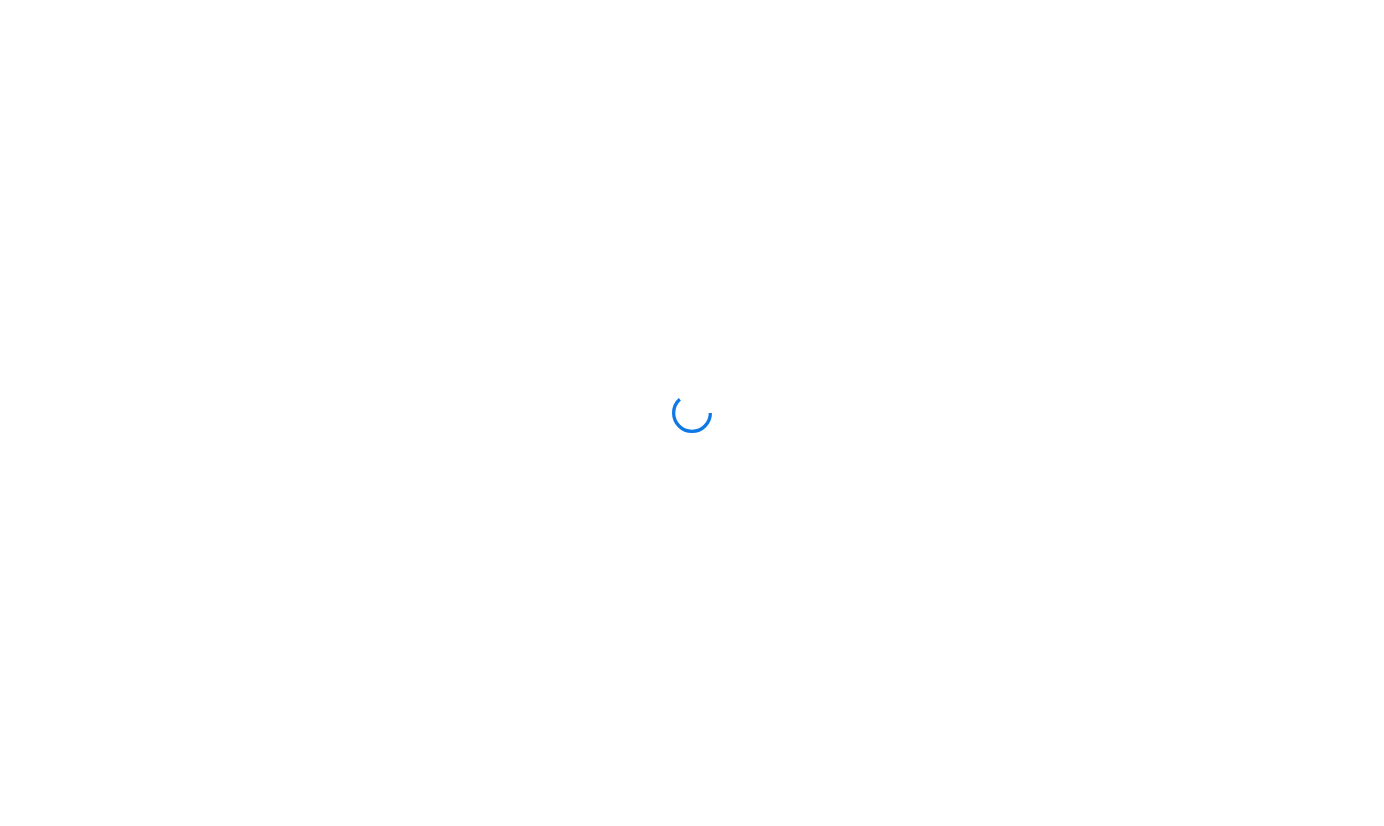 scroll, scrollTop: 0, scrollLeft: 0, axis: both 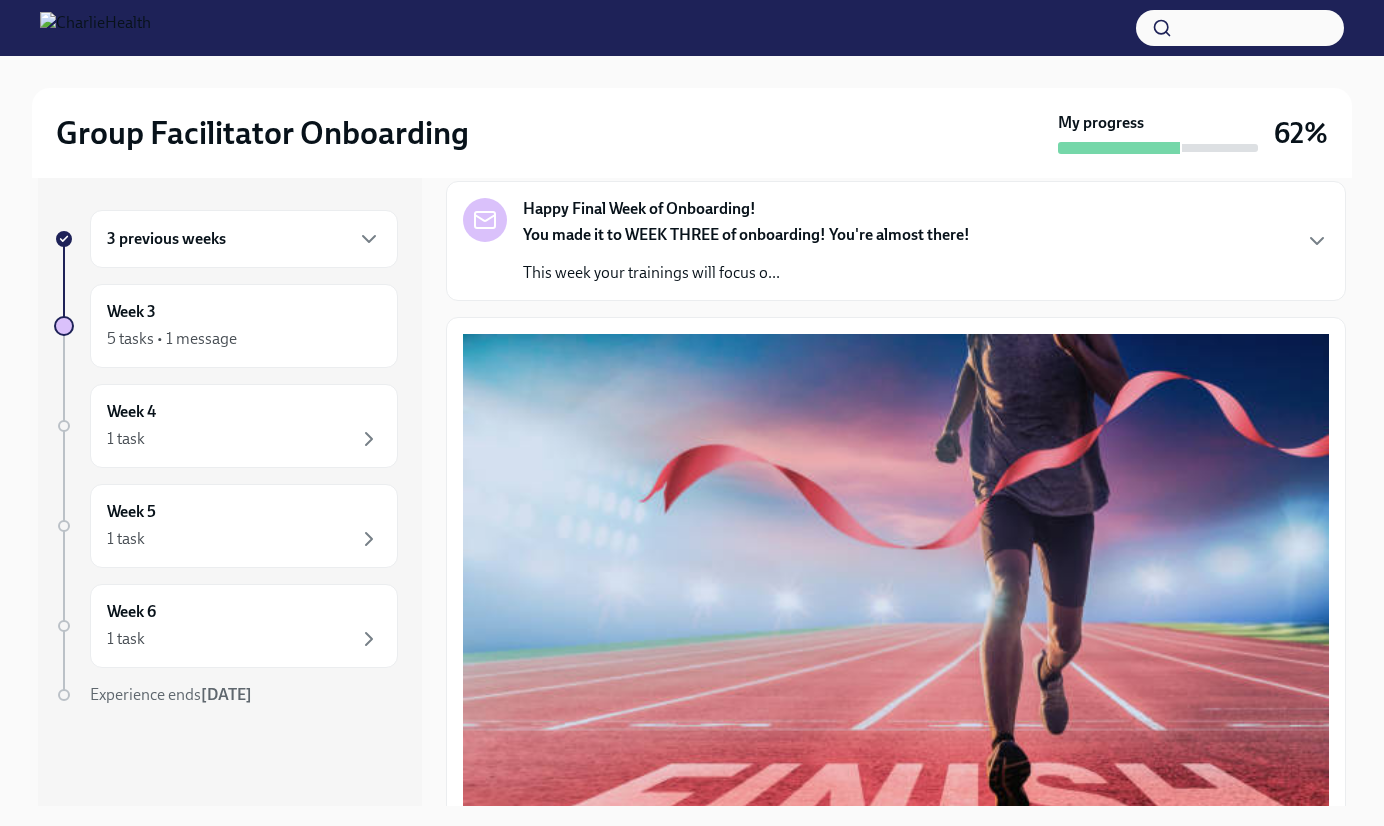 click on "You made it to WEEK THREE of onboarding! You're almost there!
This week your trainings will focus o..." at bounding box center (746, 254) 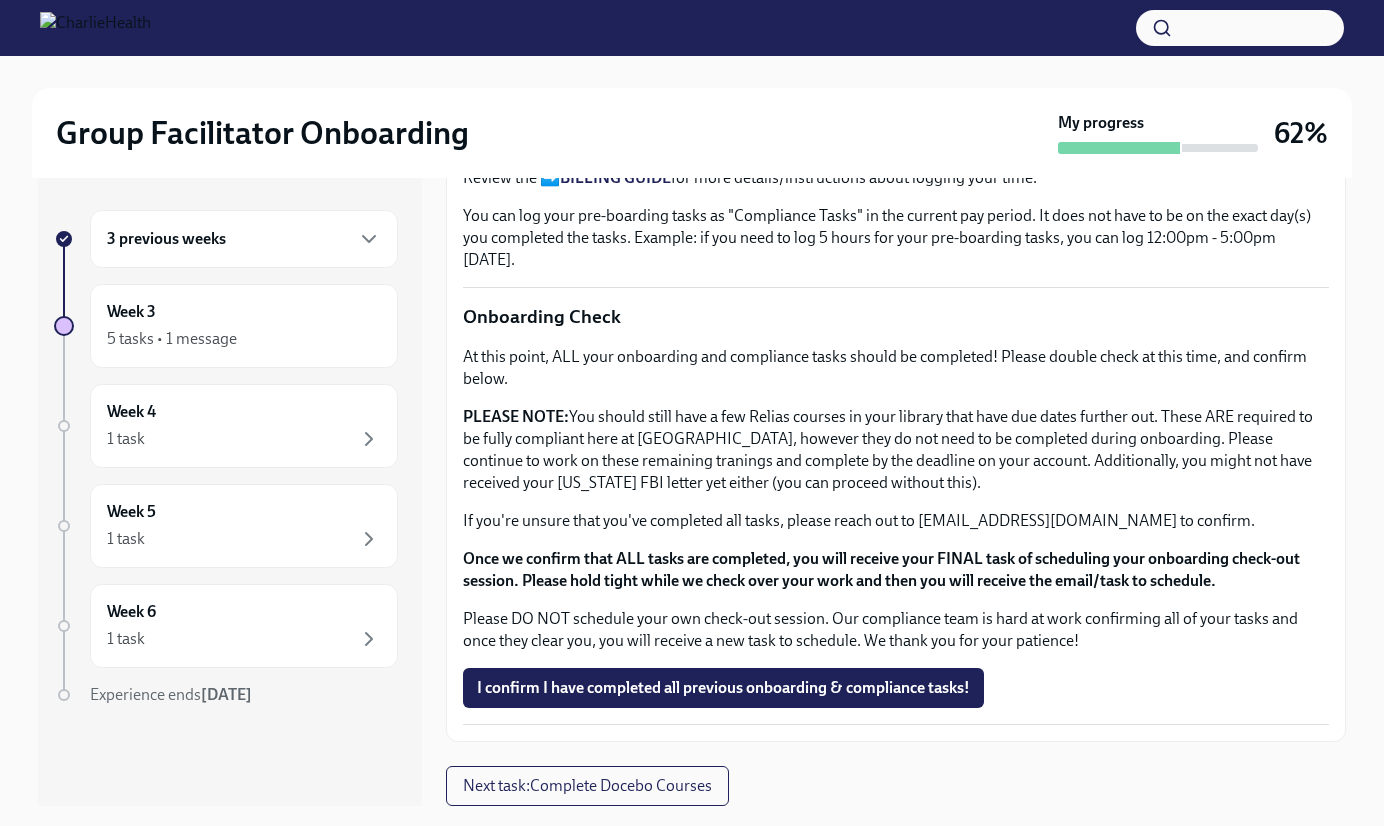 scroll, scrollTop: 2387, scrollLeft: 0, axis: vertical 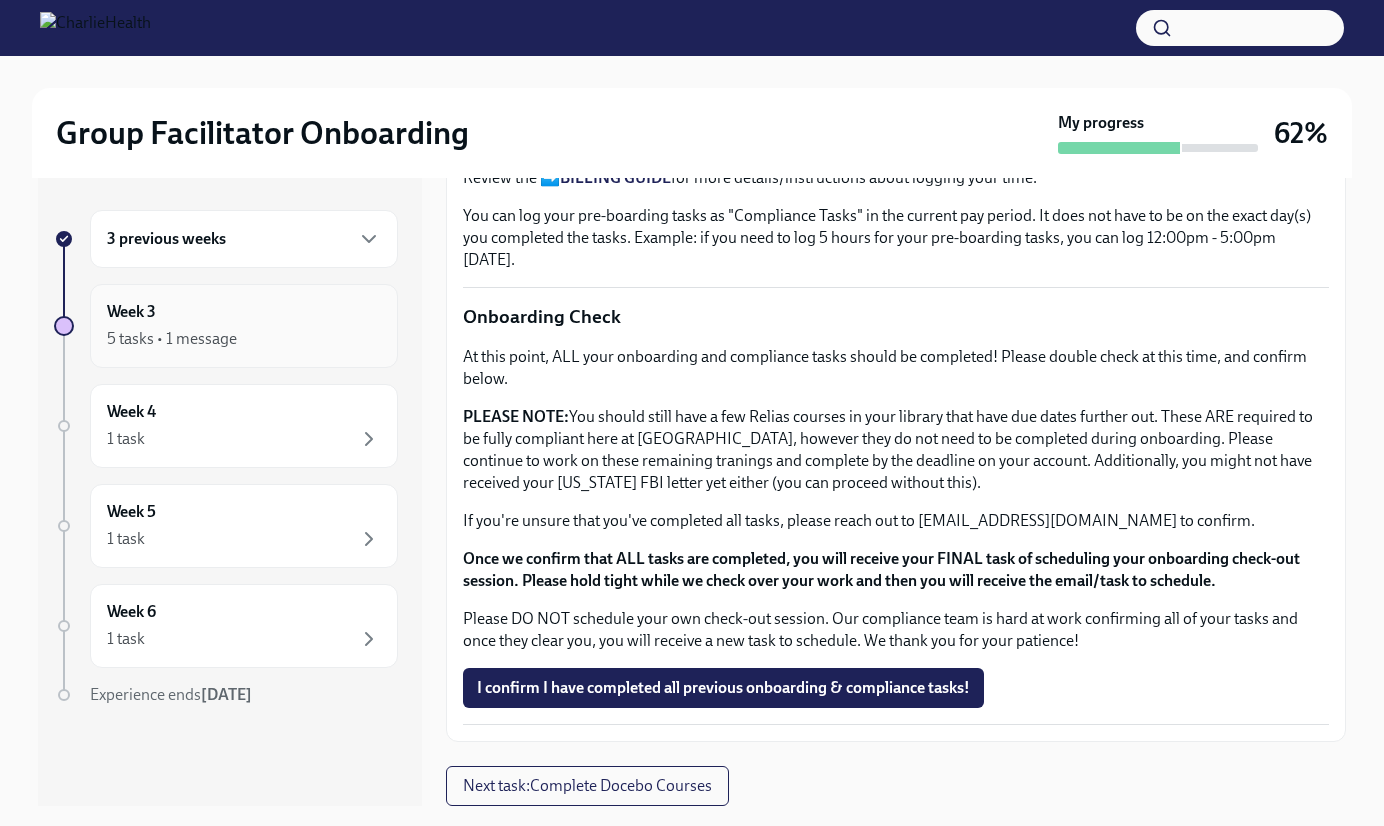 click on "Week 3 5 tasks • 1 message" at bounding box center [244, 326] 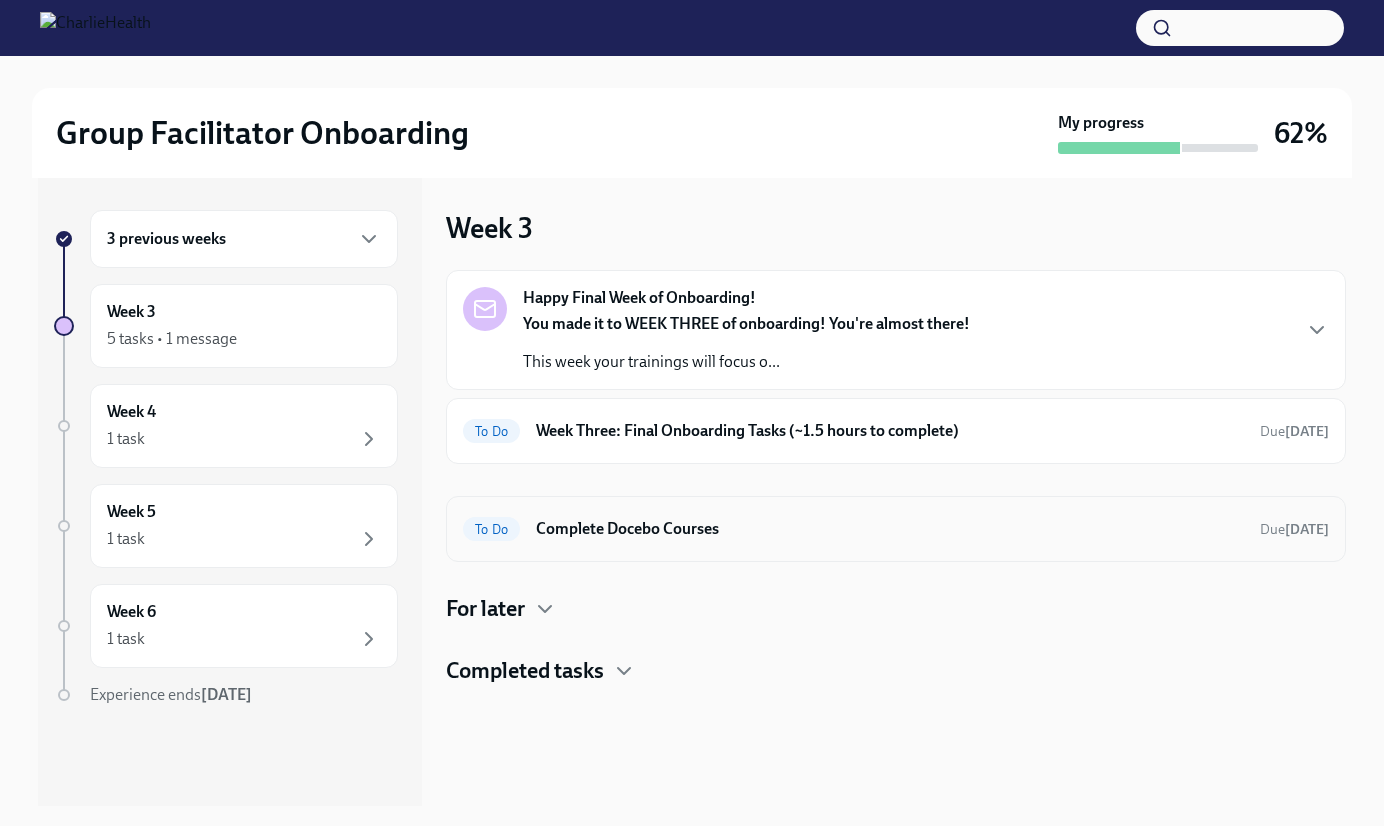click on "To Do Complete Docebo Courses Due  in 3 days" at bounding box center (896, 529) 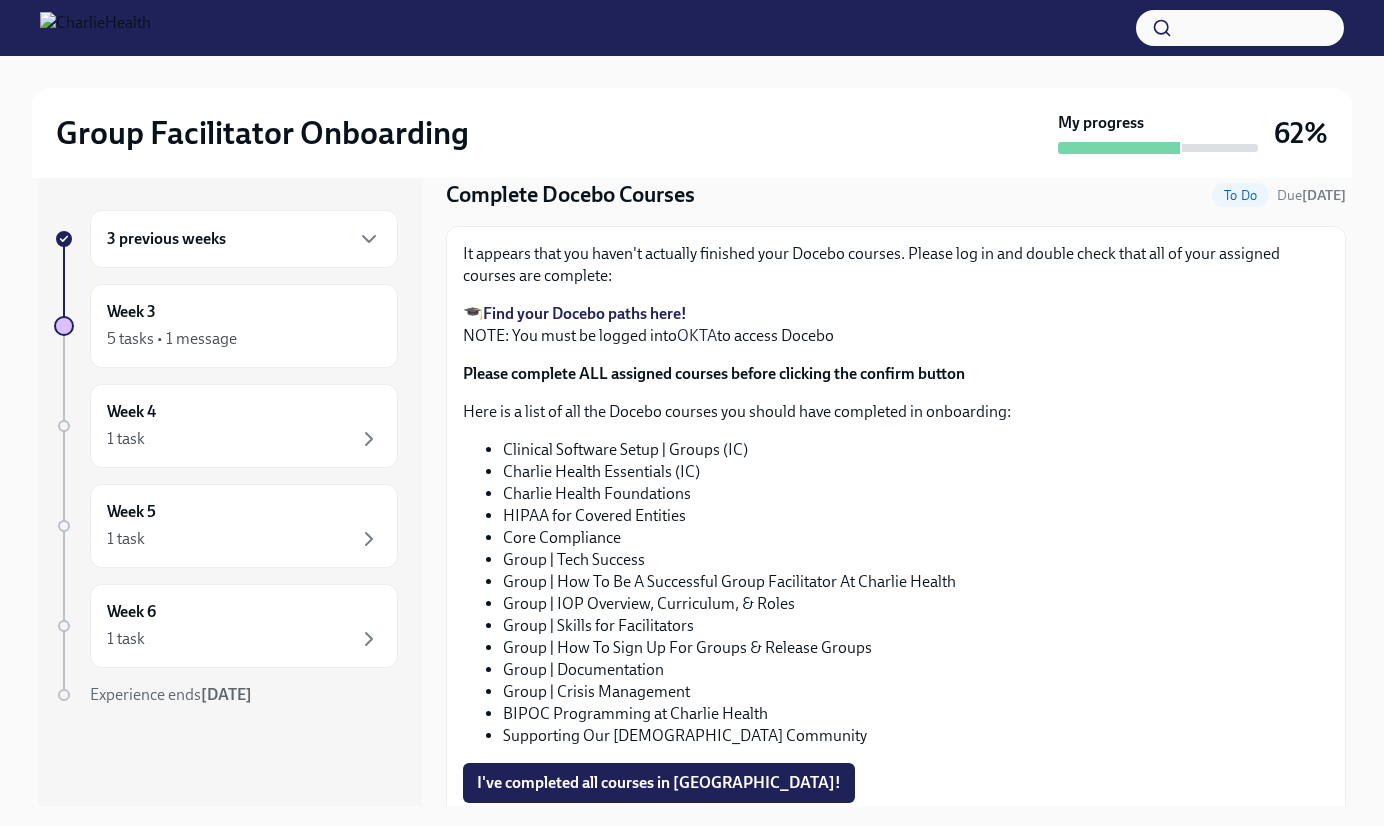 scroll, scrollTop: 0, scrollLeft: 0, axis: both 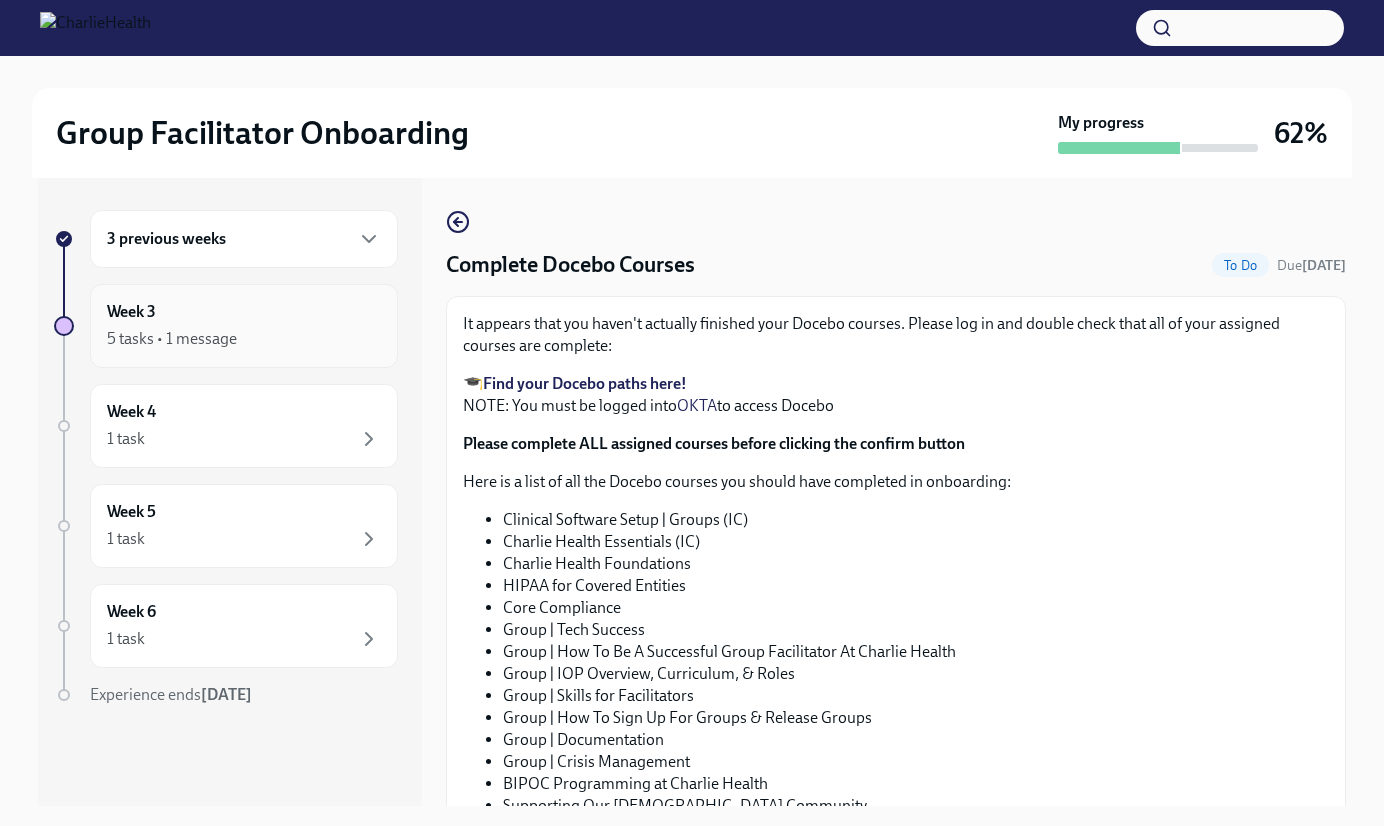 click on "5 tasks • 1 message" at bounding box center [244, 339] 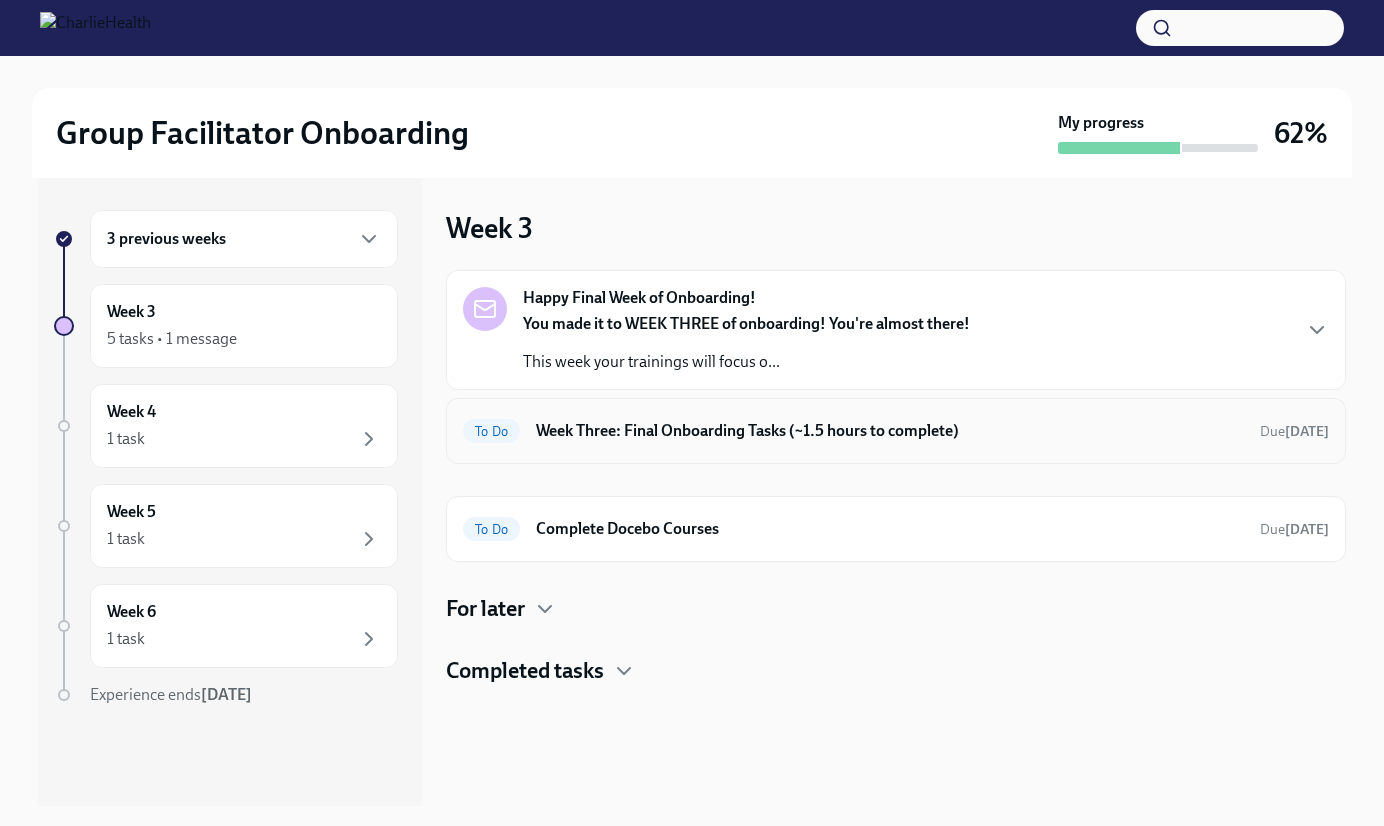 click on "Week Three: Final Onboarding Tasks (~1.5 hours to complete)" at bounding box center [890, 431] 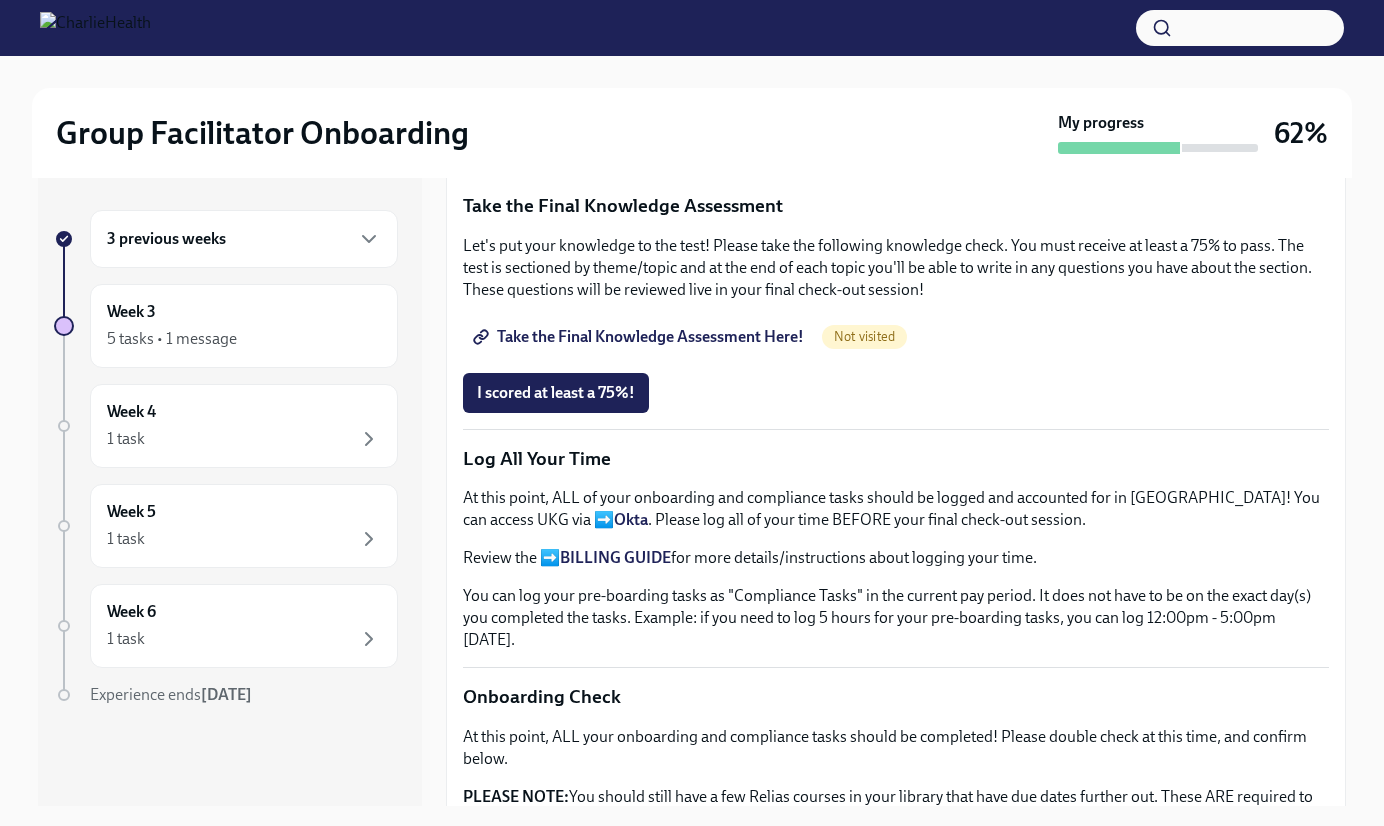 scroll, scrollTop: 1591, scrollLeft: 0, axis: vertical 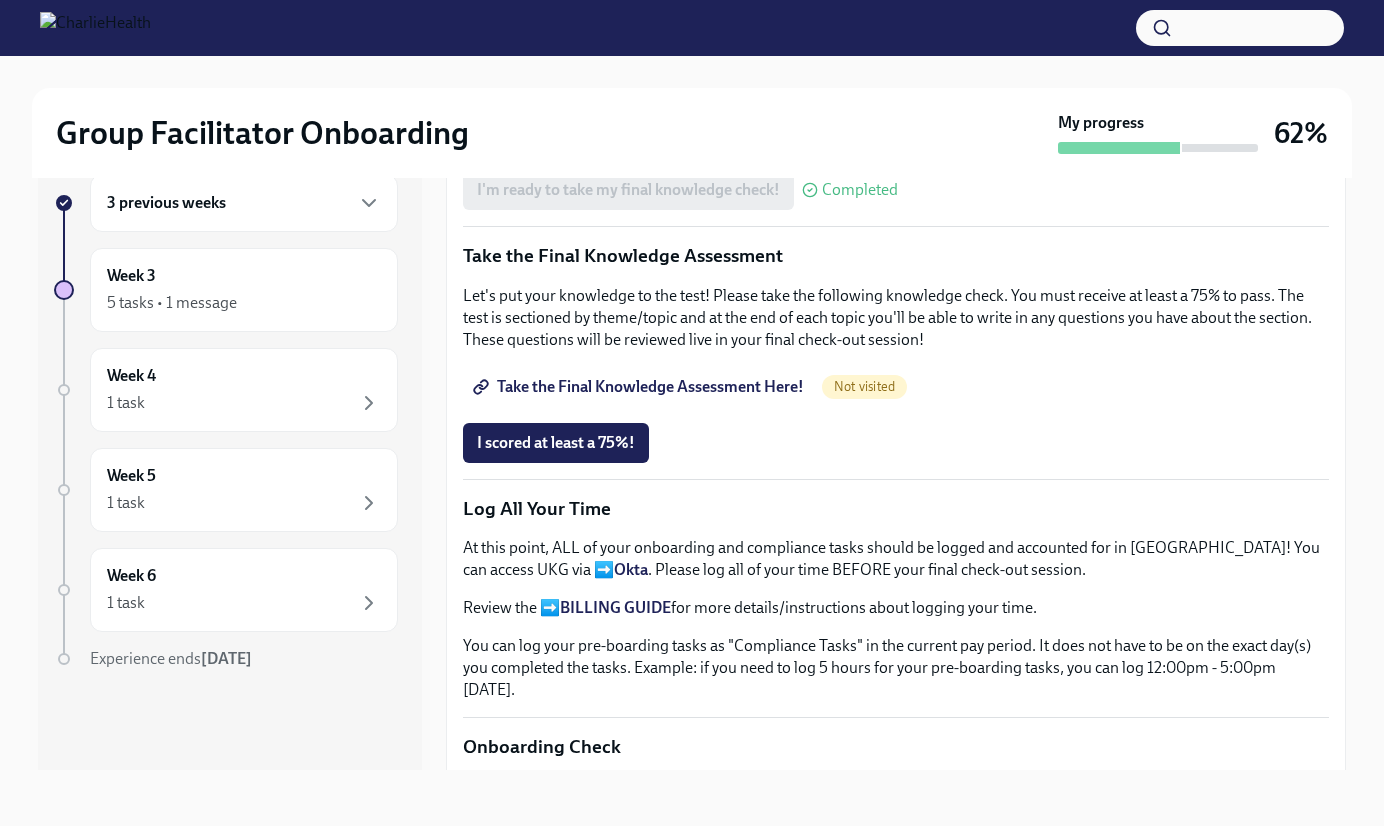 click on "Take the Final Knowledge Assessment Here!" at bounding box center (640, 387) 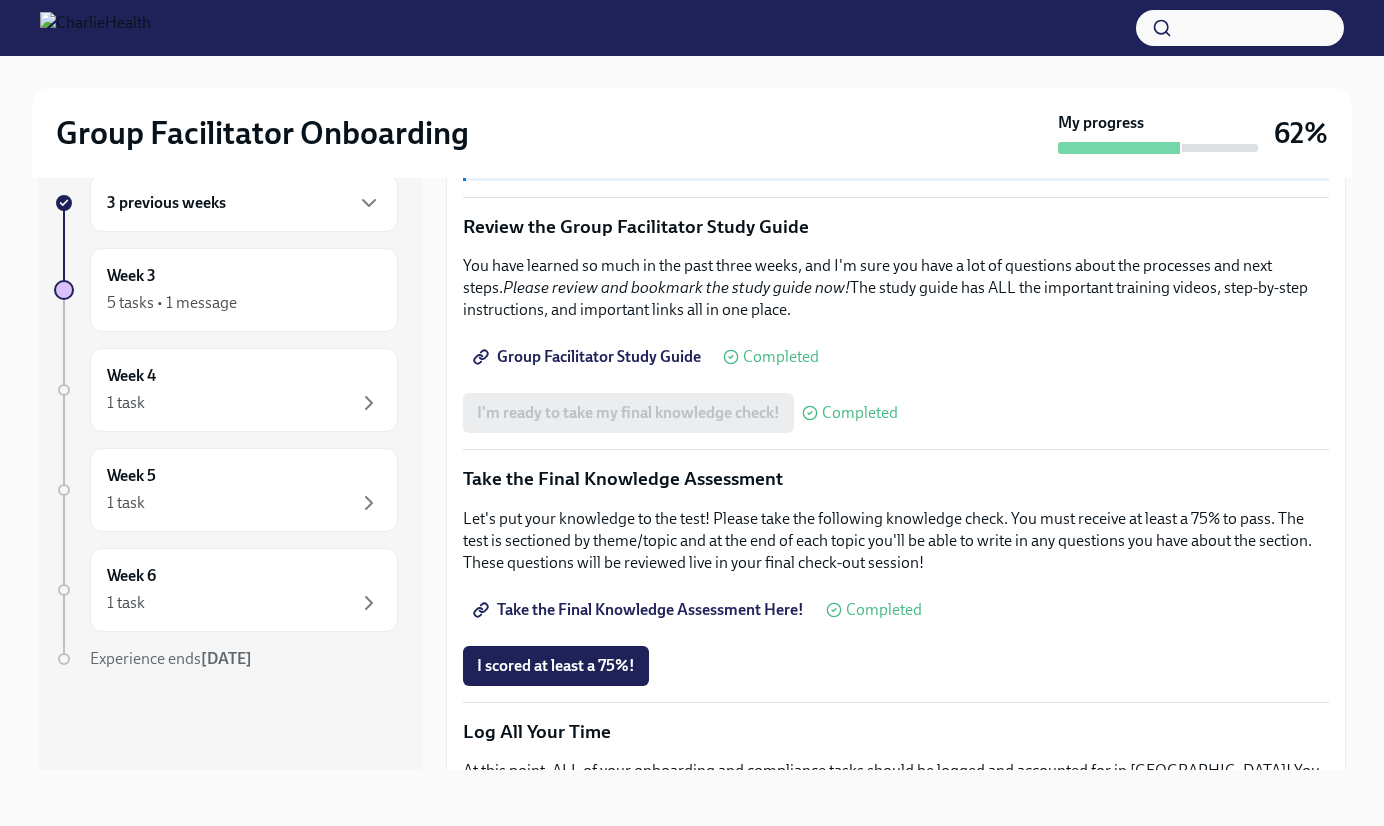 scroll, scrollTop: 922, scrollLeft: 0, axis: vertical 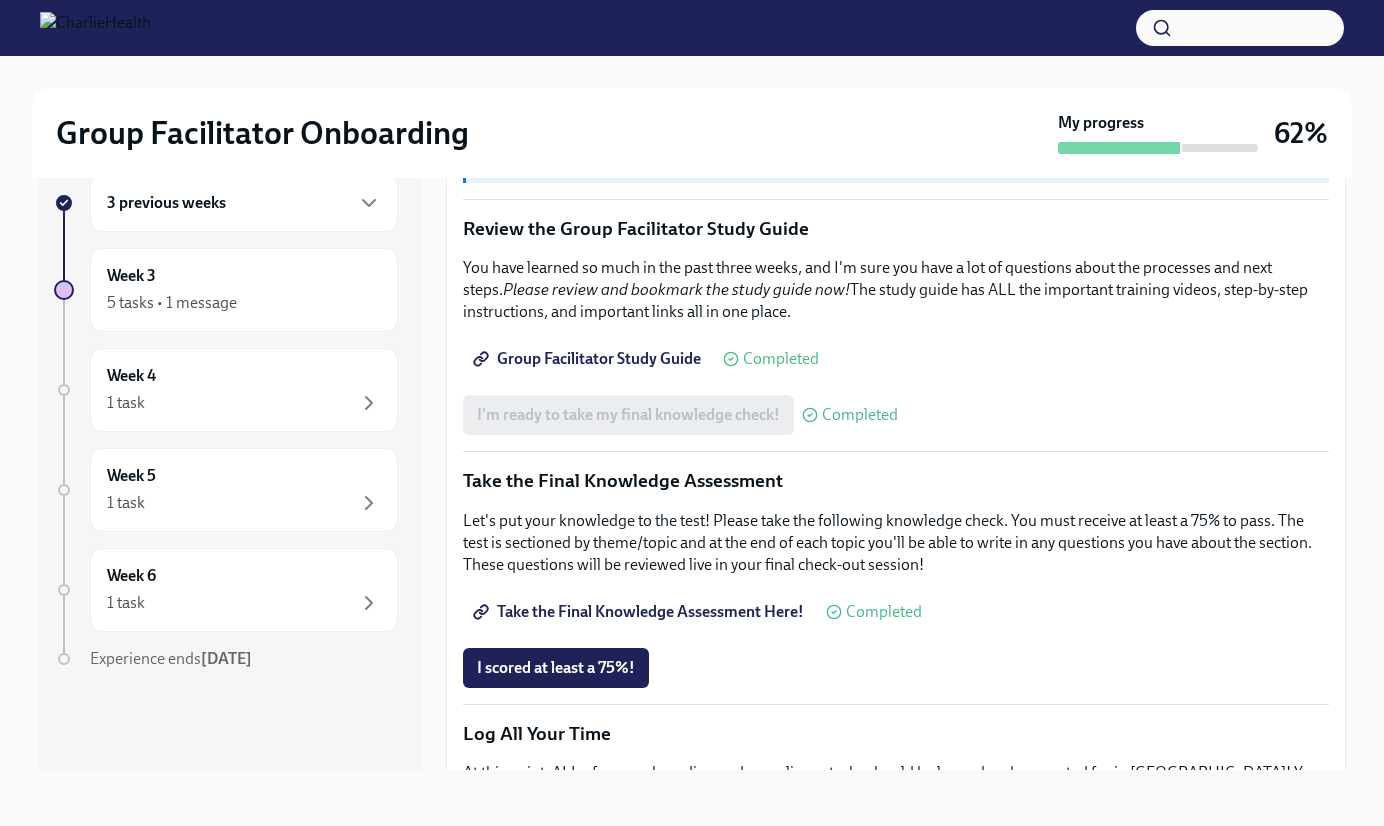 click on "Group Facilitator Study Guide" at bounding box center [589, 359] 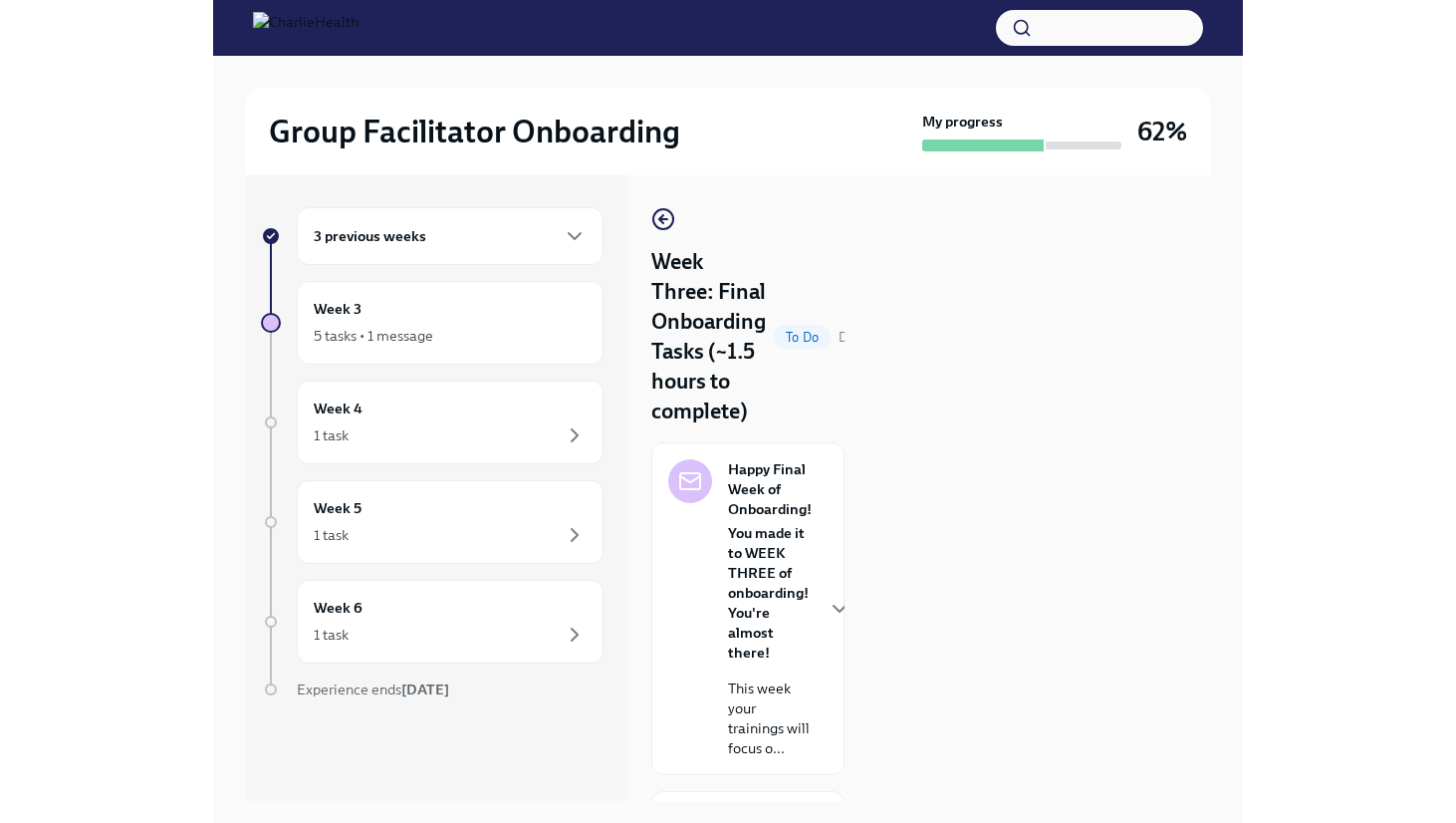 scroll, scrollTop: 0, scrollLeft: 0, axis: both 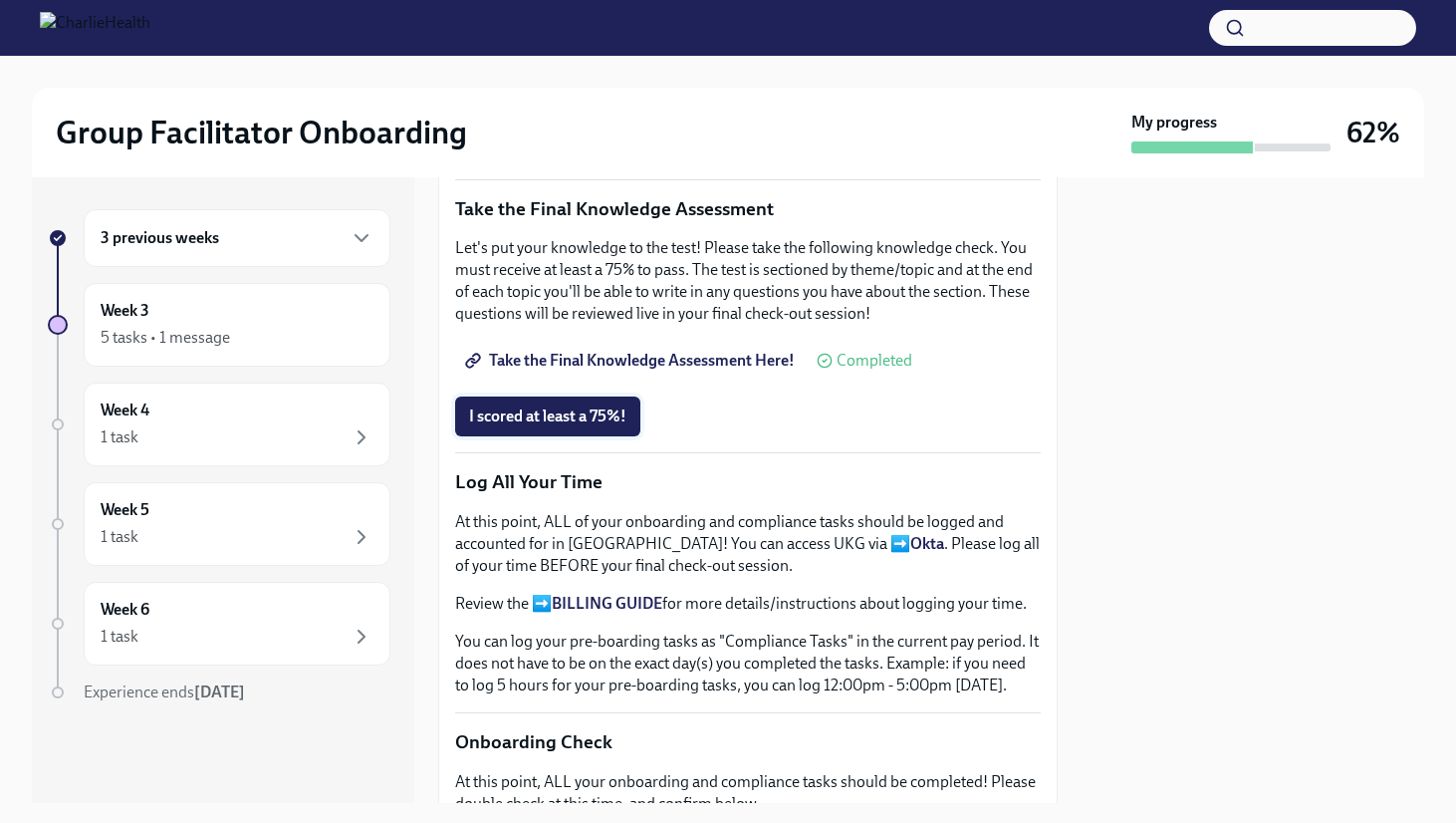 click on "I scored at least a 75%!" at bounding box center [548, 416] 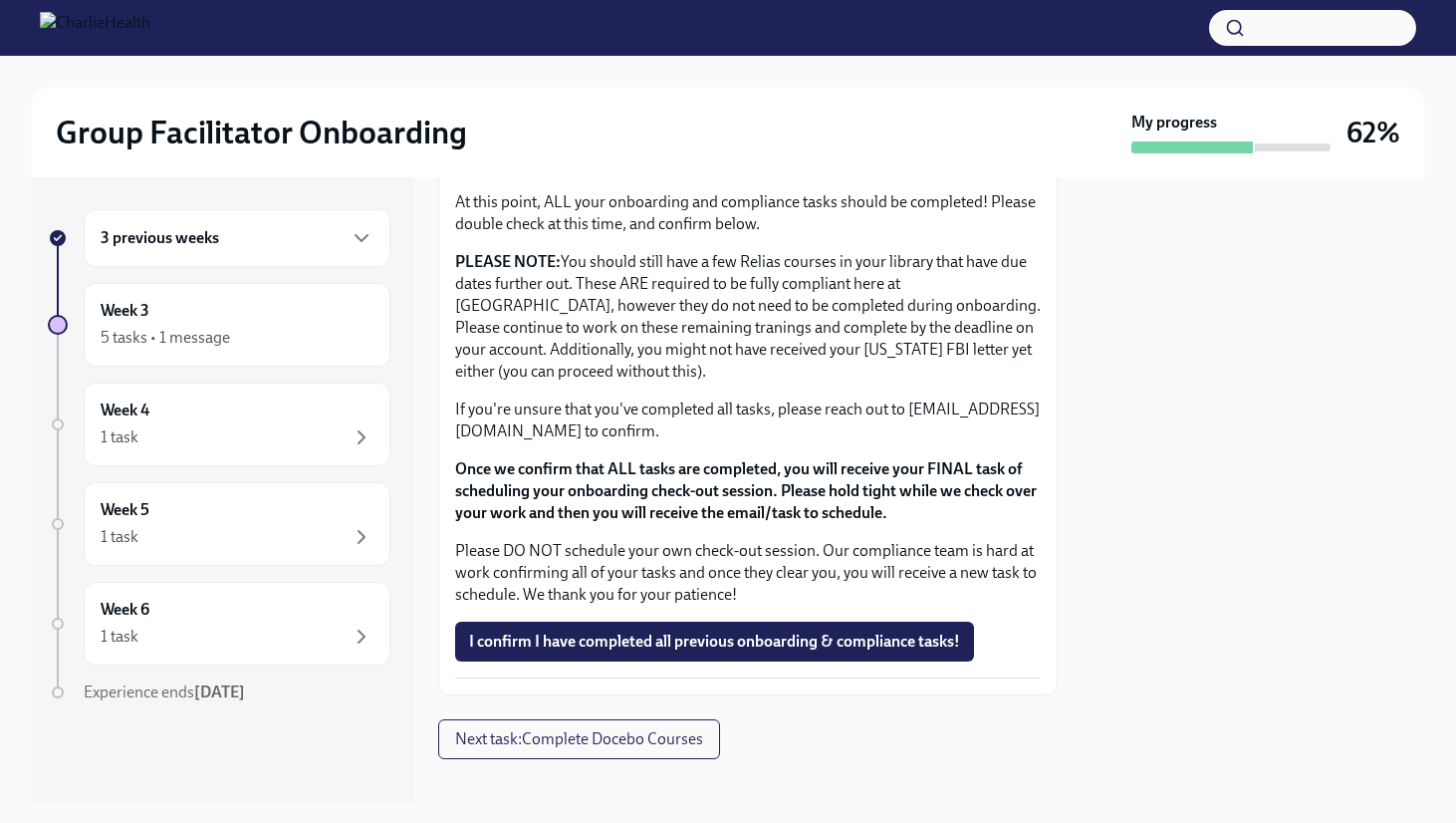 scroll, scrollTop: 1692, scrollLeft: 0, axis: vertical 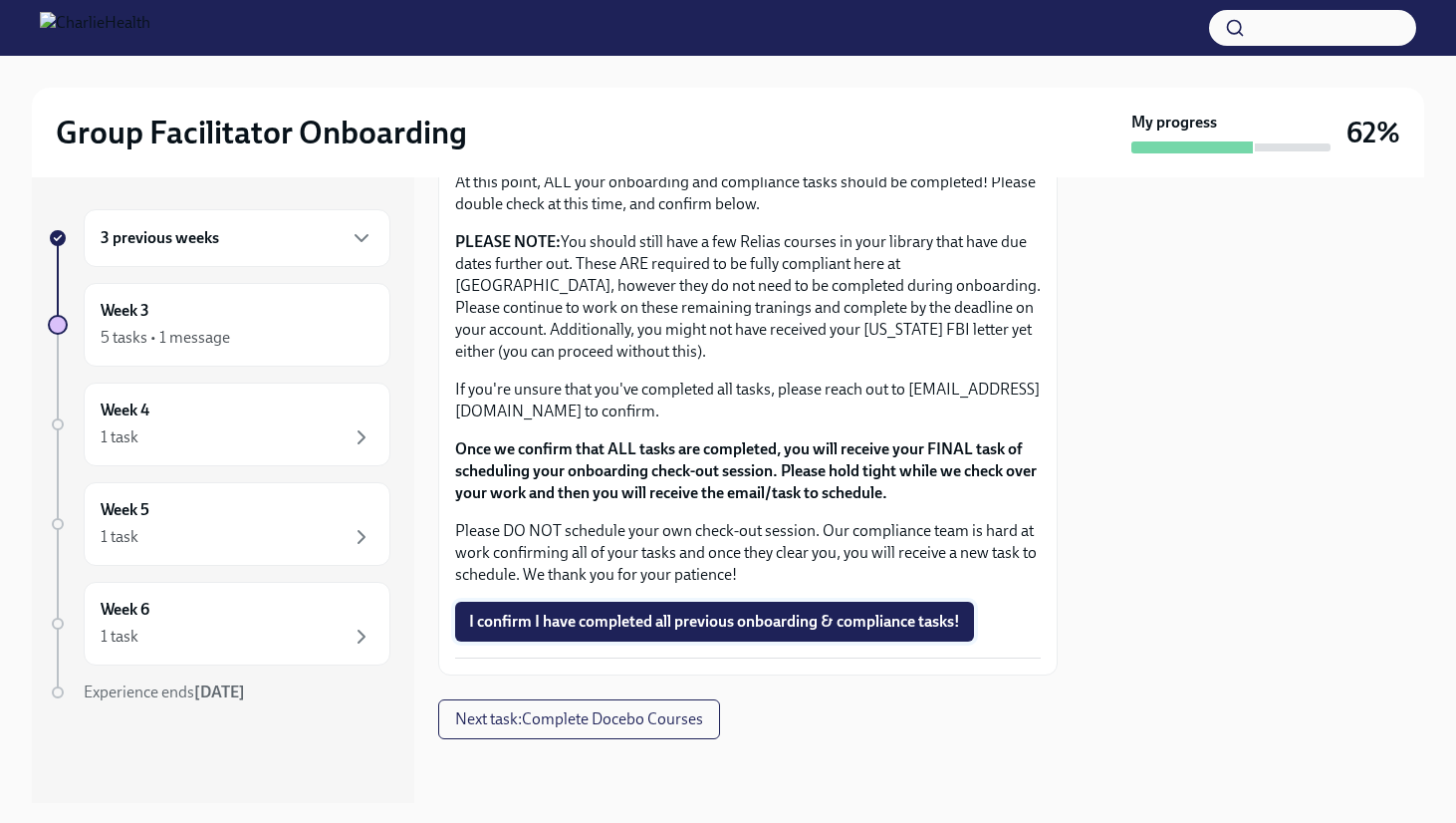 click on "I confirm I have completed all previous onboarding & compliance tasks!" at bounding box center (714, 622) 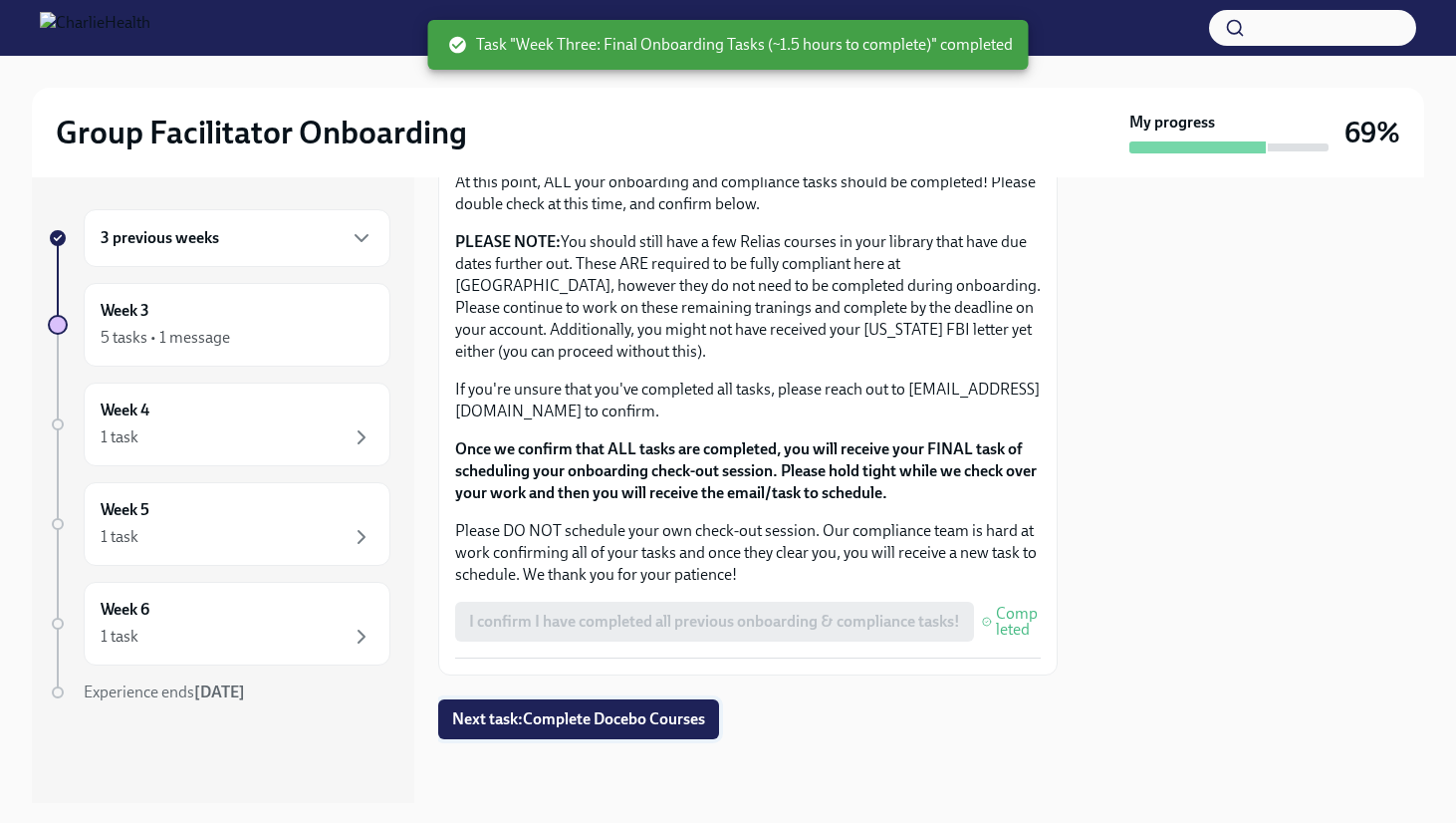 click on "Next task :  Complete Docebo Courses" at bounding box center (579, 719) 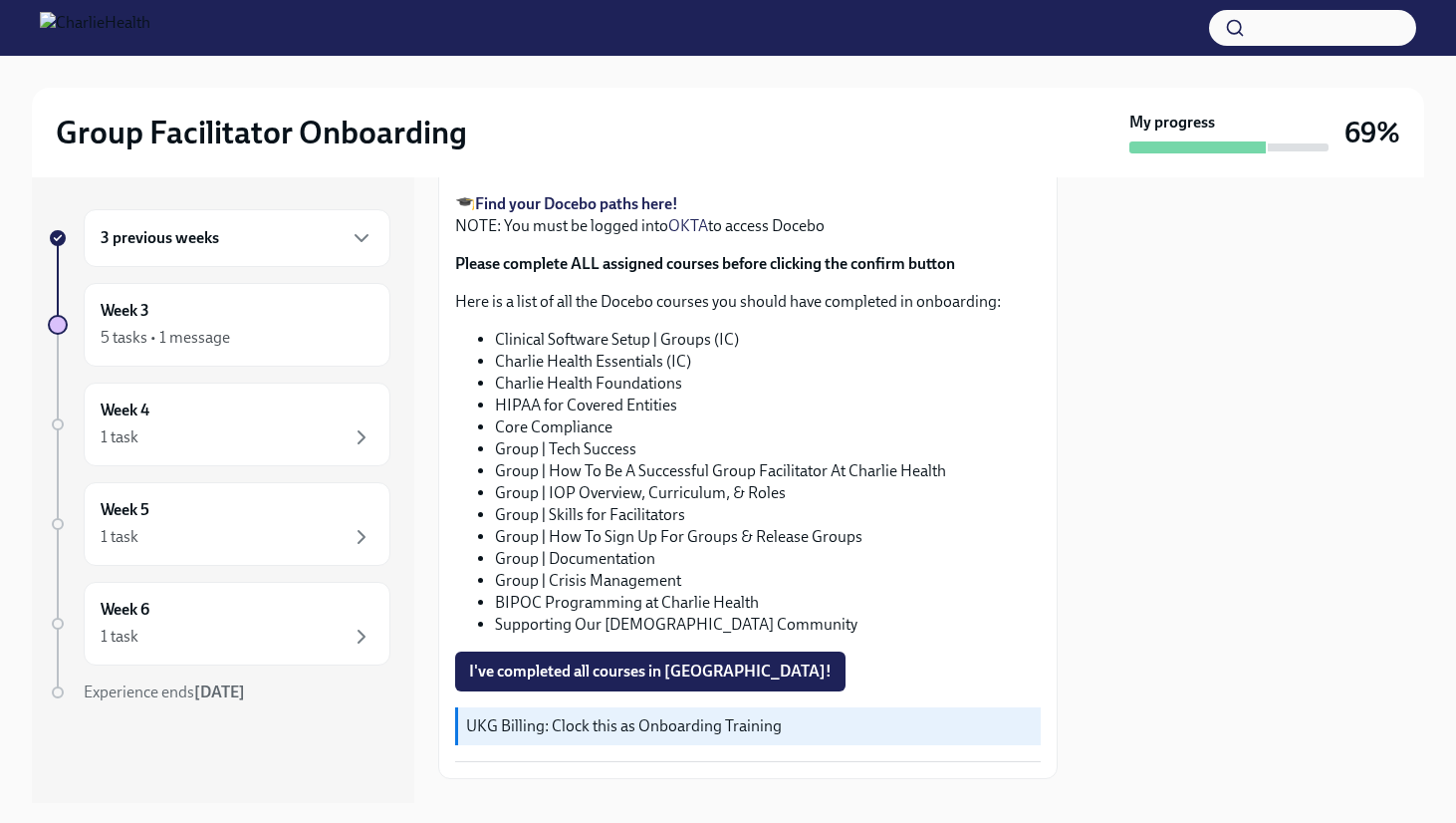 scroll, scrollTop: 218, scrollLeft: 0, axis: vertical 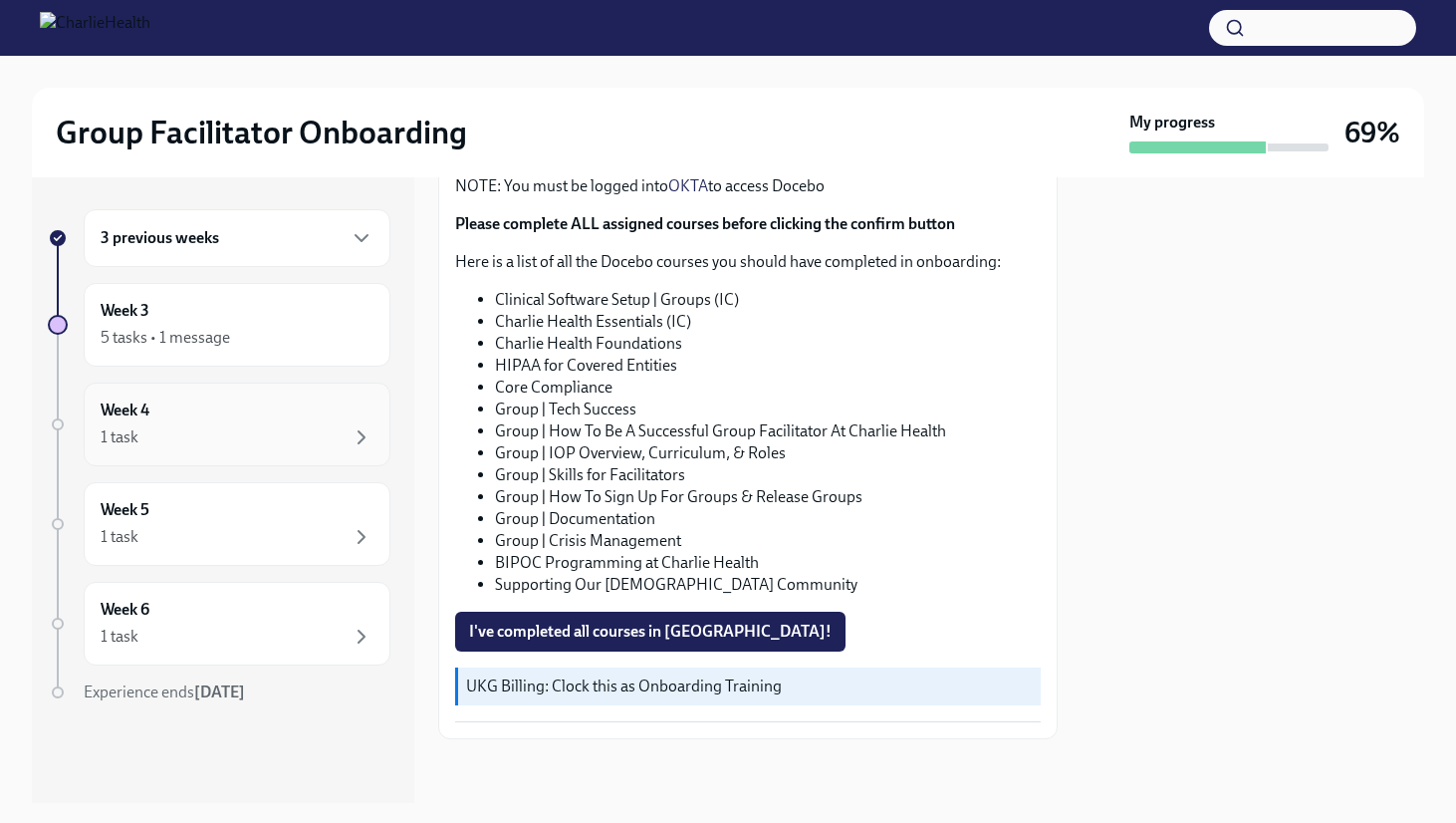 click on "1 task" at bounding box center (237, 437) 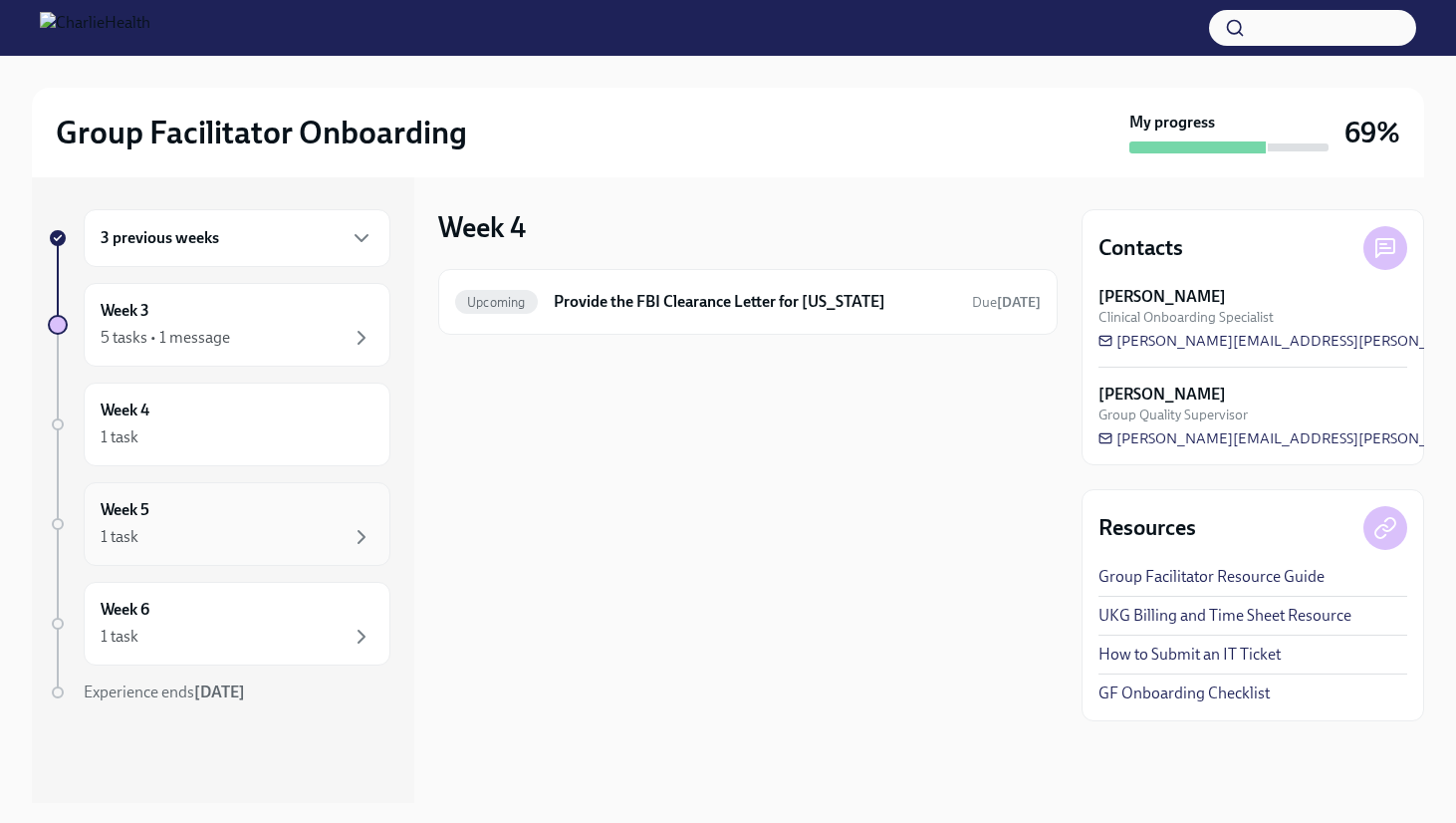 click on "Week 5 1 task" at bounding box center (237, 524) 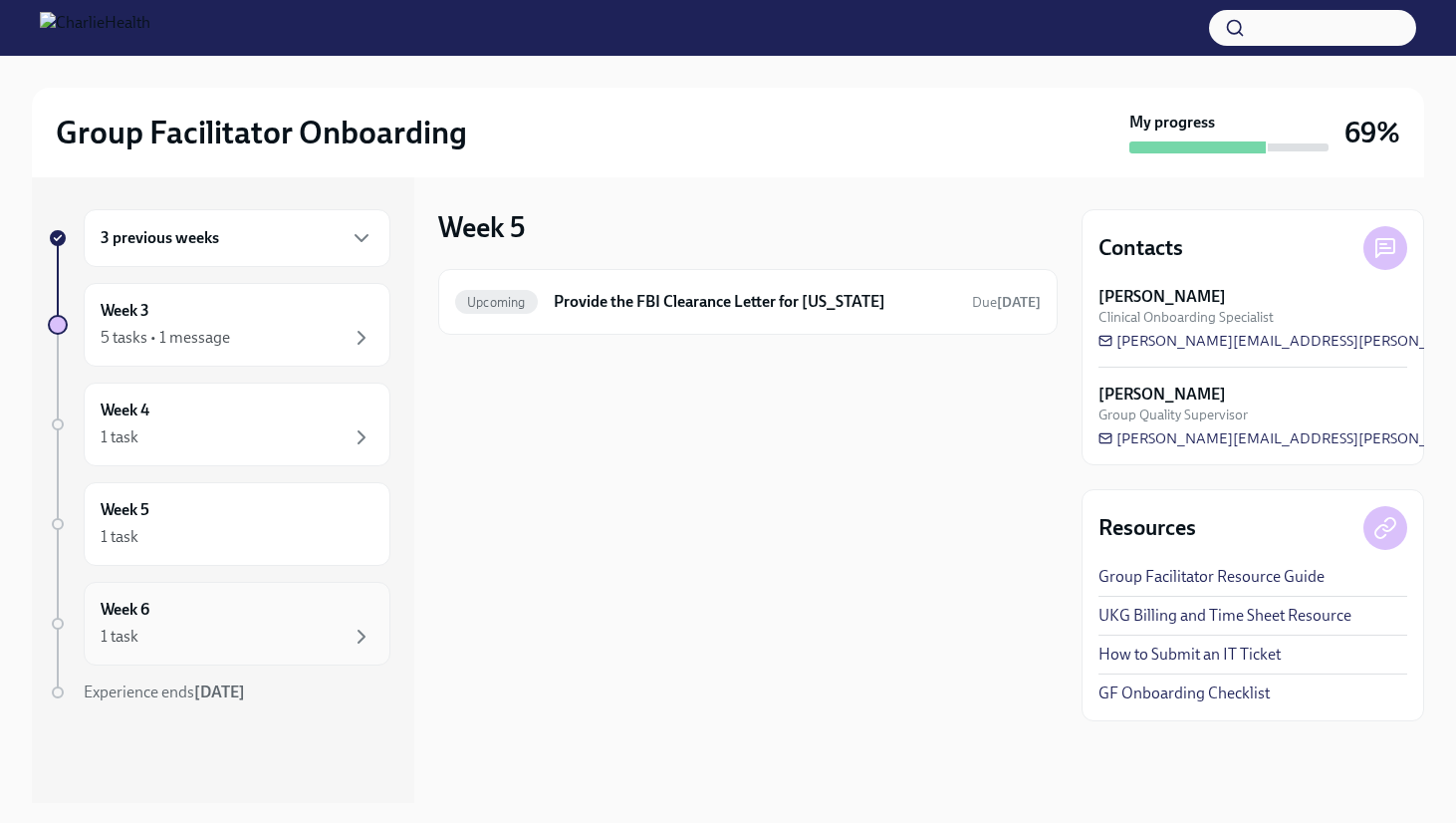 click on "Week 6 1 task" at bounding box center (237, 624) 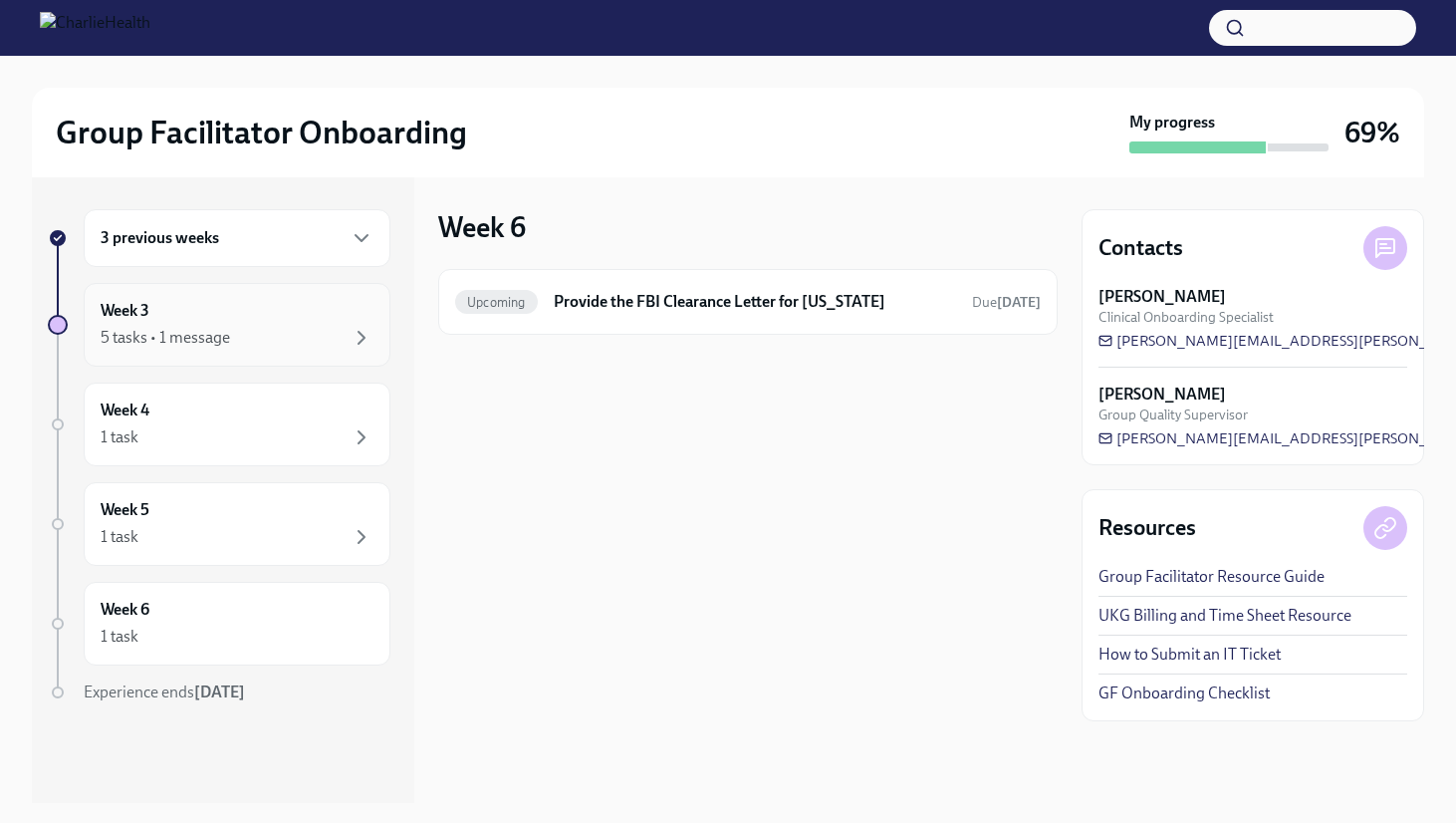 click on "5 tasks • 1 message" at bounding box center [237, 338] 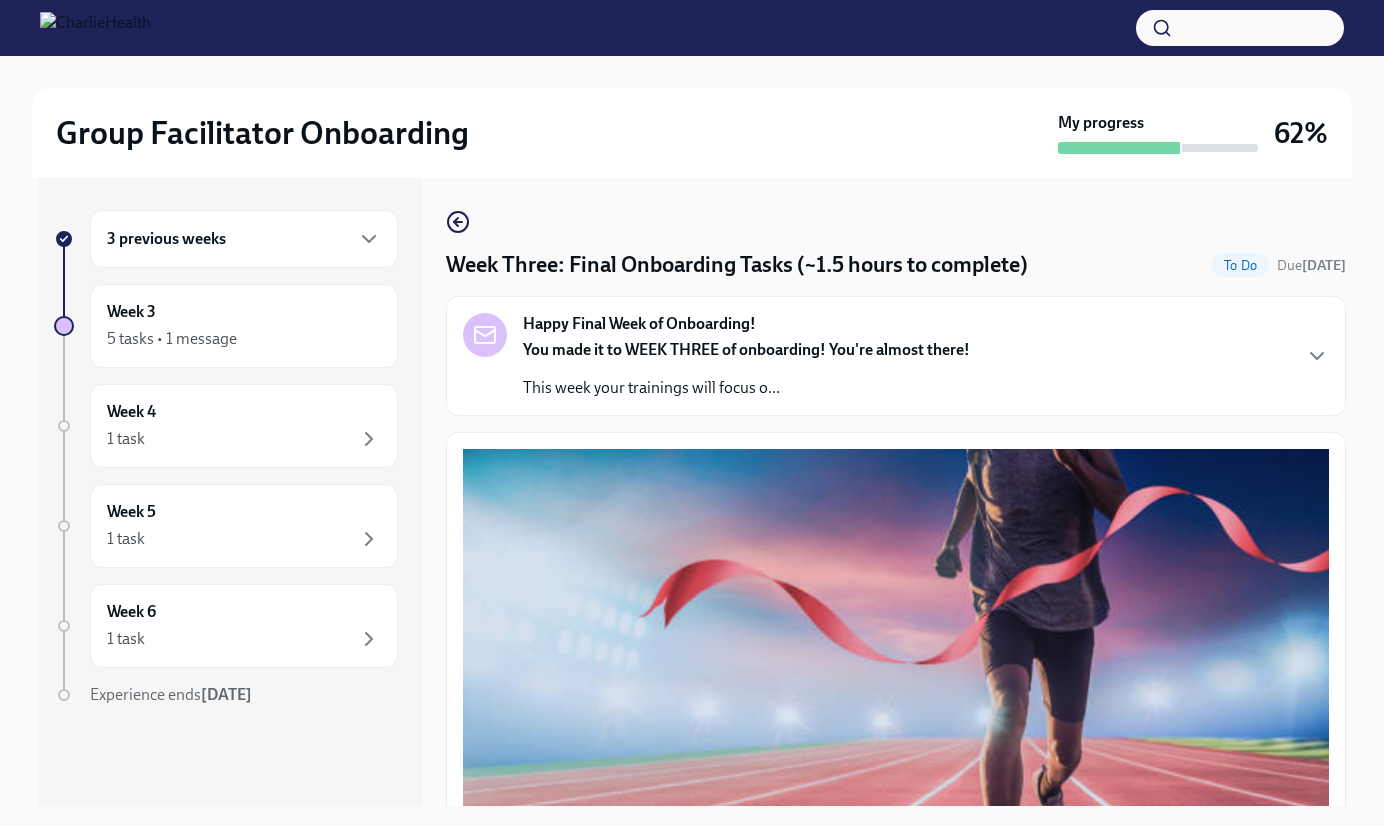 scroll, scrollTop: 36, scrollLeft: 0, axis: vertical 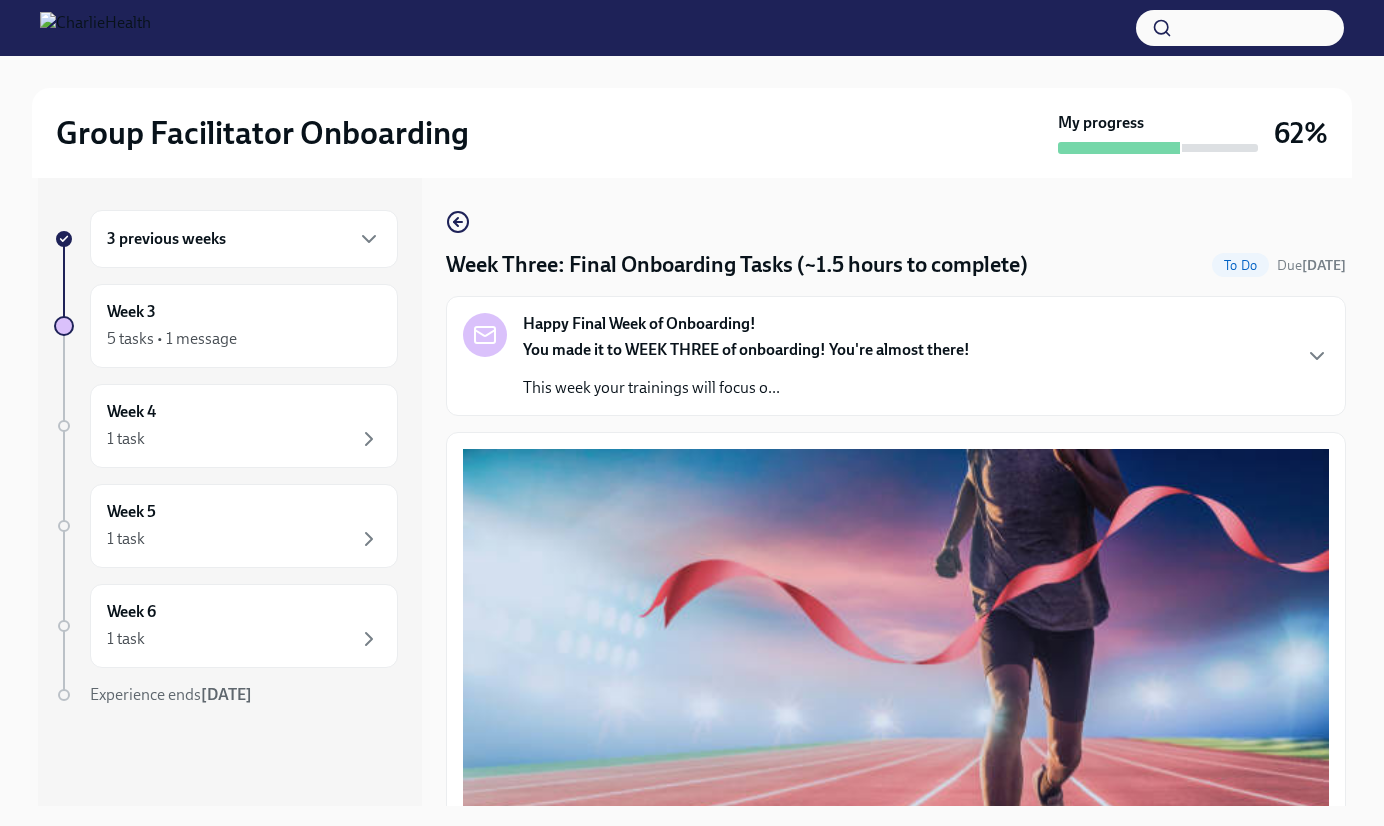 click on "You made it to WEEK THREE of onboarding! You're almost there!
This week your trainings will focus o..." at bounding box center (746, 369) 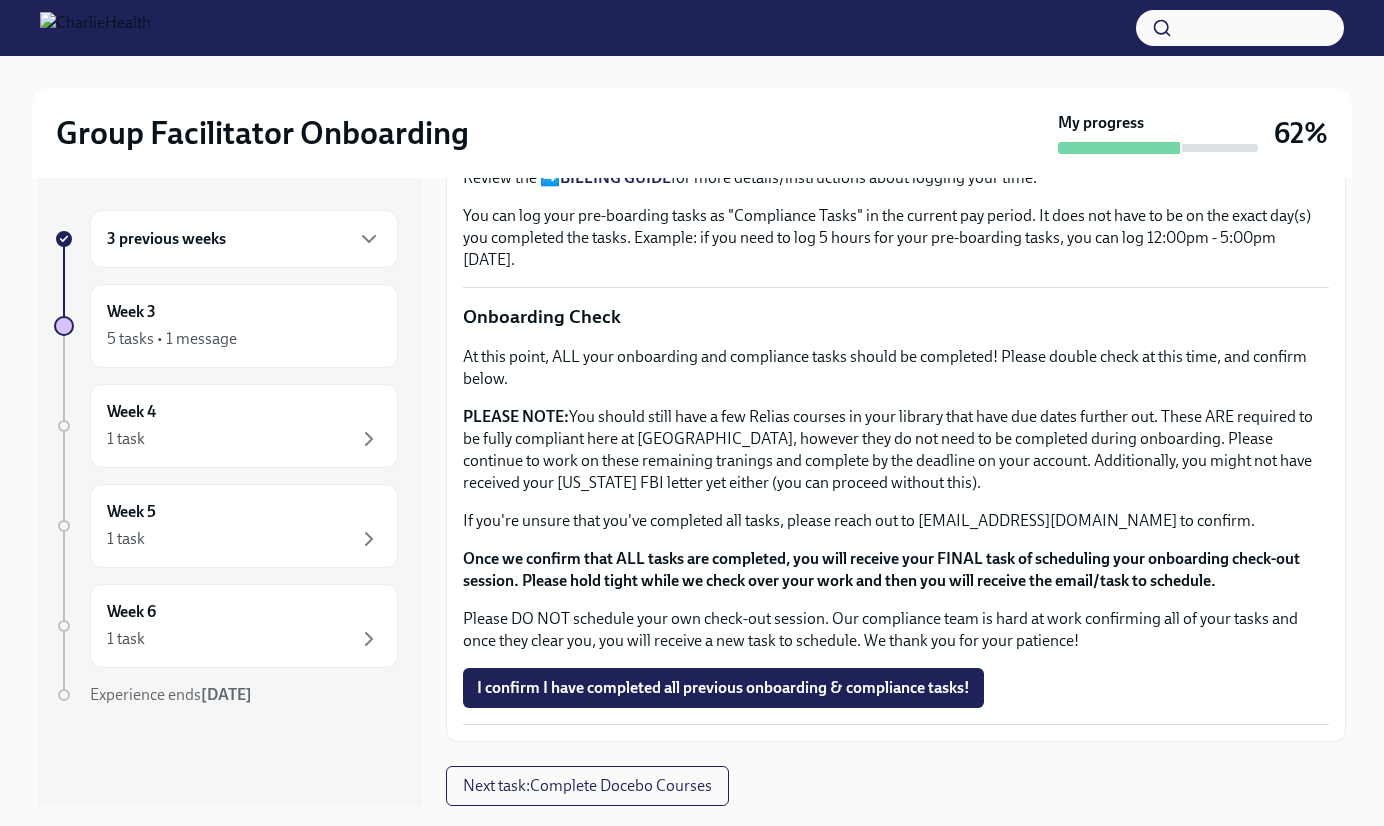 scroll, scrollTop: 2387, scrollLeft: 0, axis: vertical 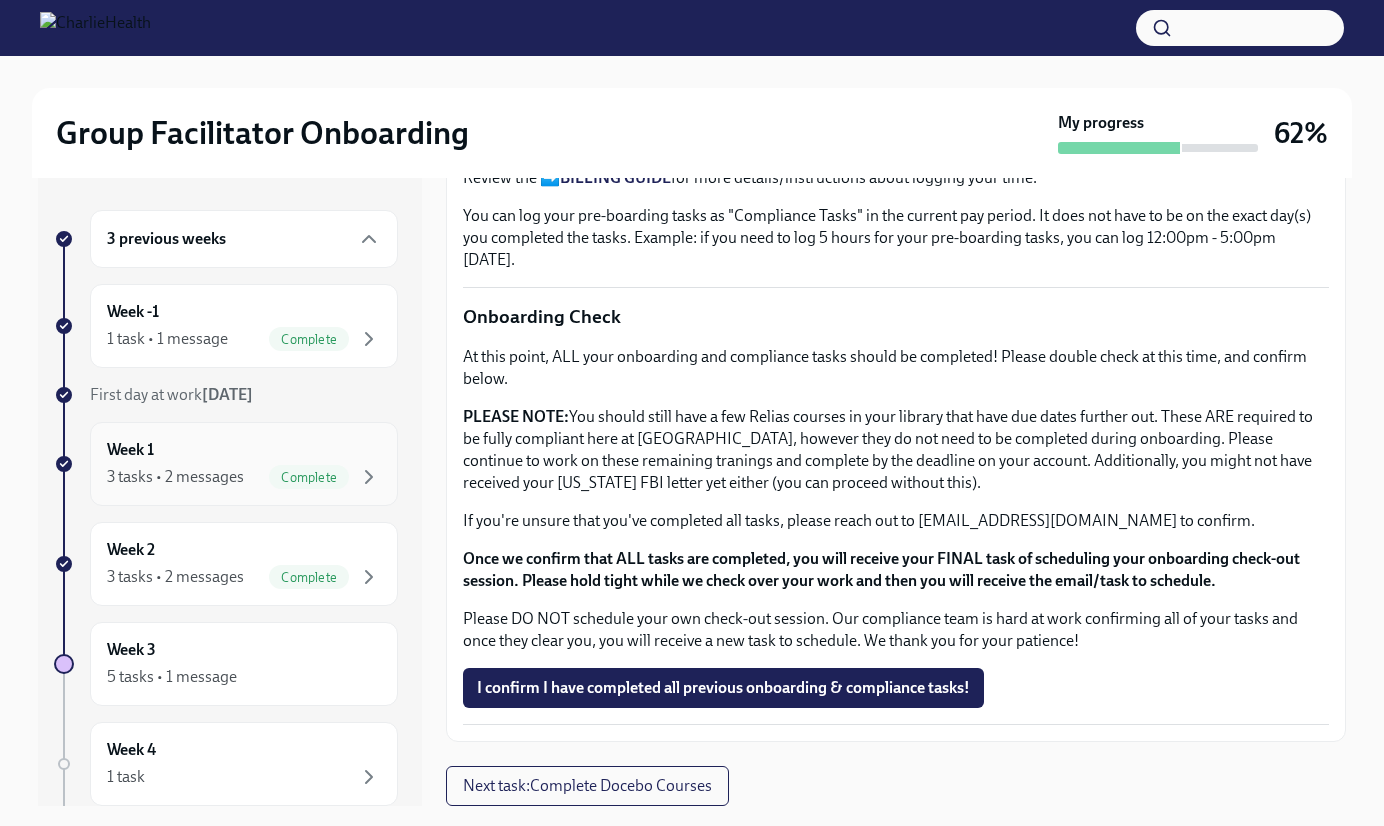 click on "3 tasks • 2 messages" at bounding box center [175, 477] 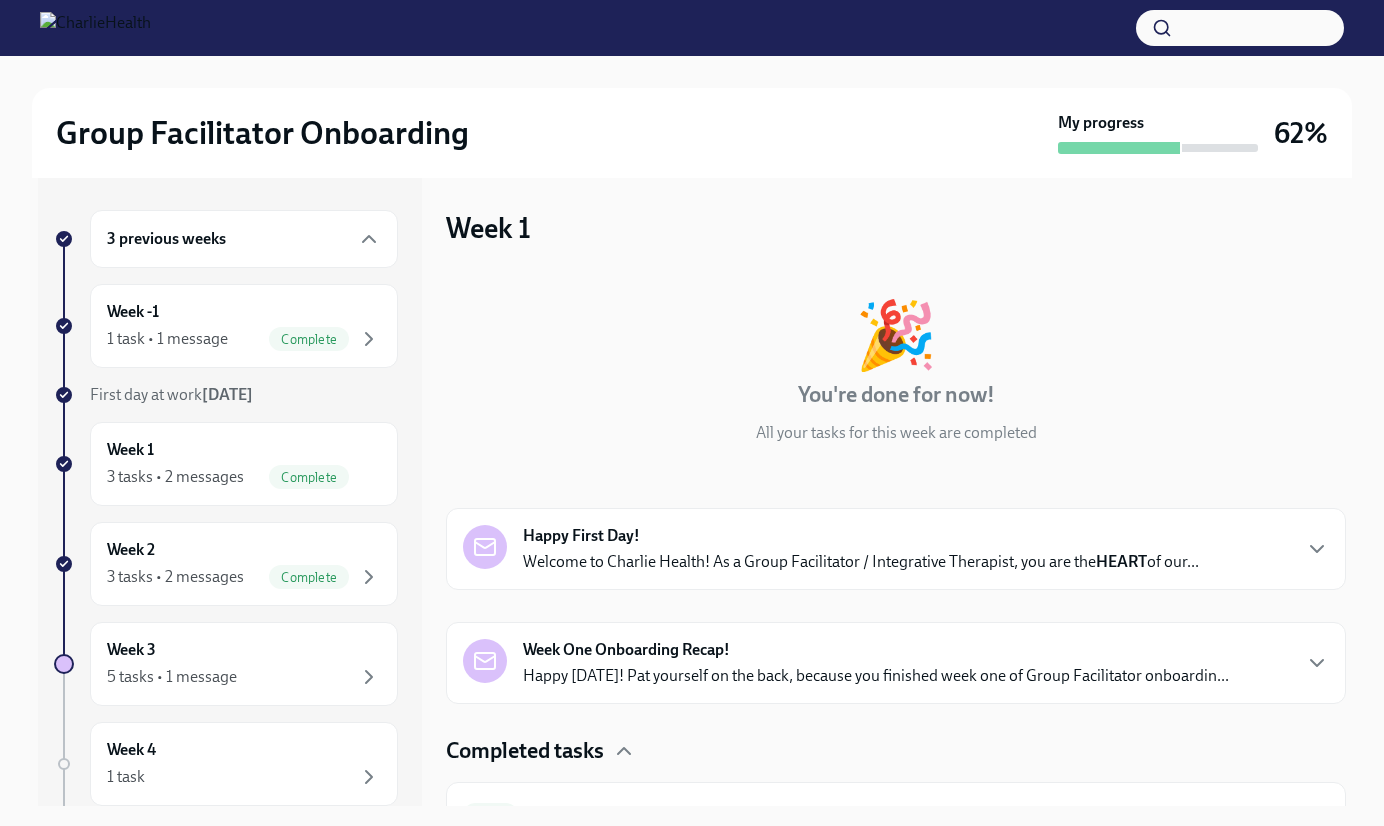 click on "3 tasks • 2 messages" at bounding box center [175, 477] 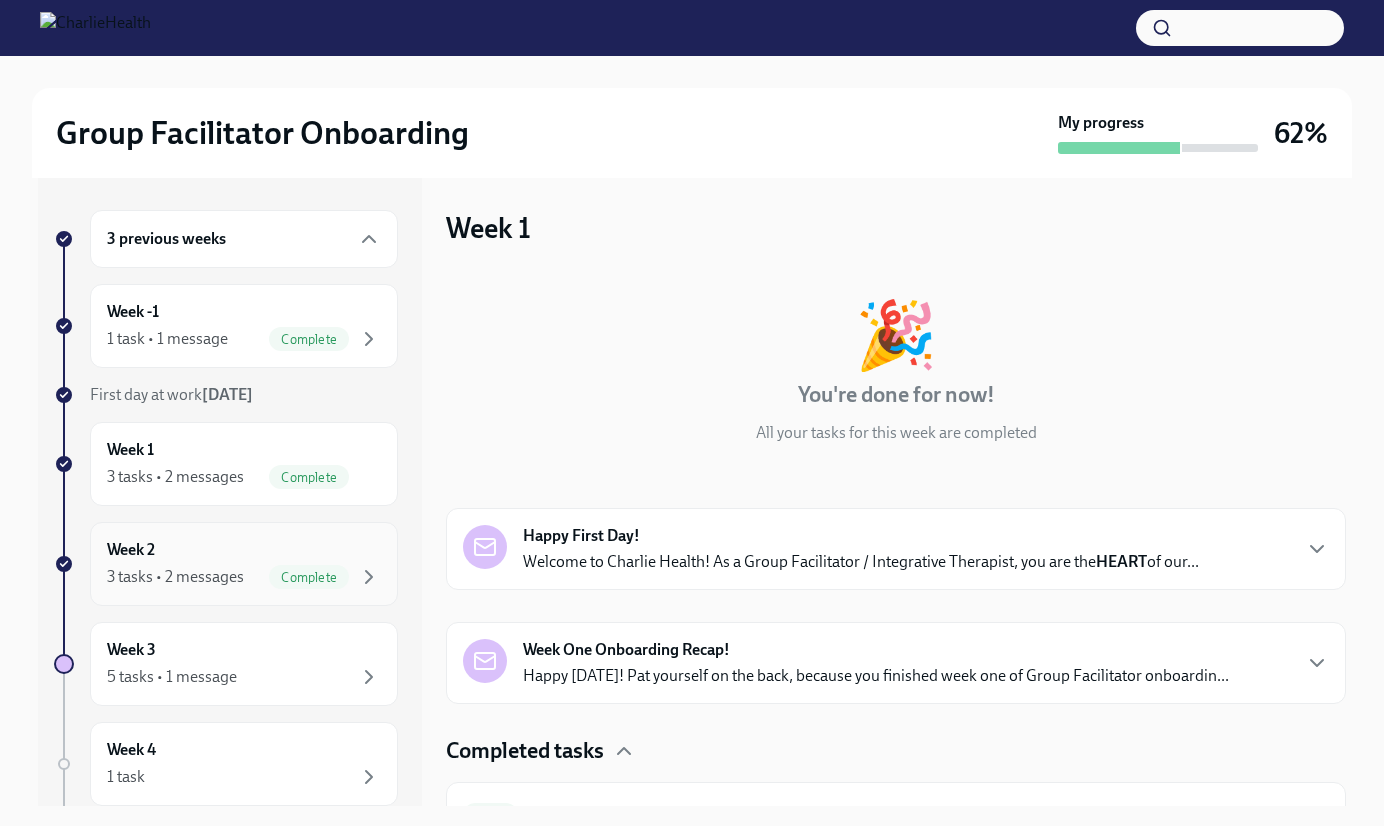 click on "Week 2 3 tasks • 2 messages Complete" at bounding box center (244, 564) 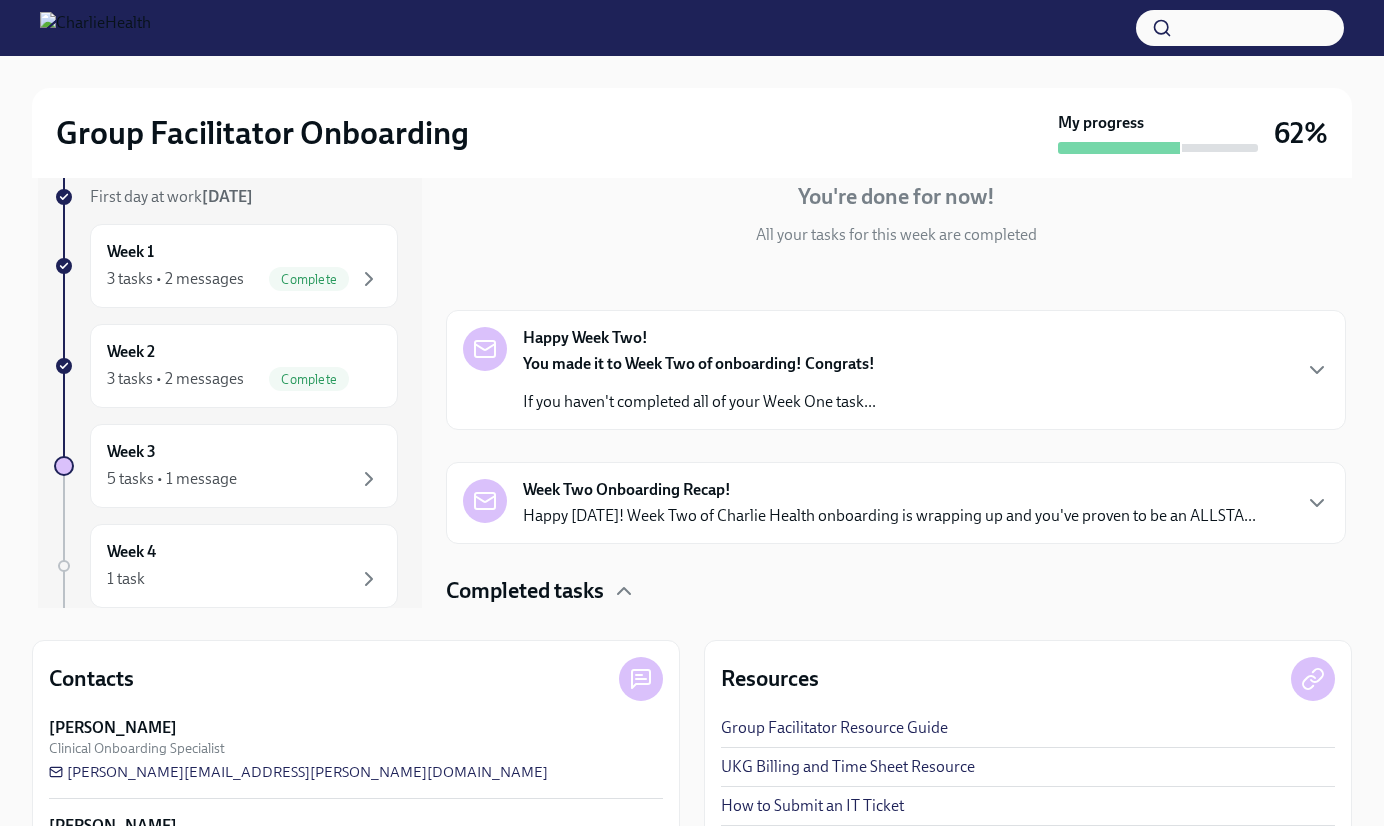 scroll, scrollTop: 293, scrollLeft: 0, axis: vertical 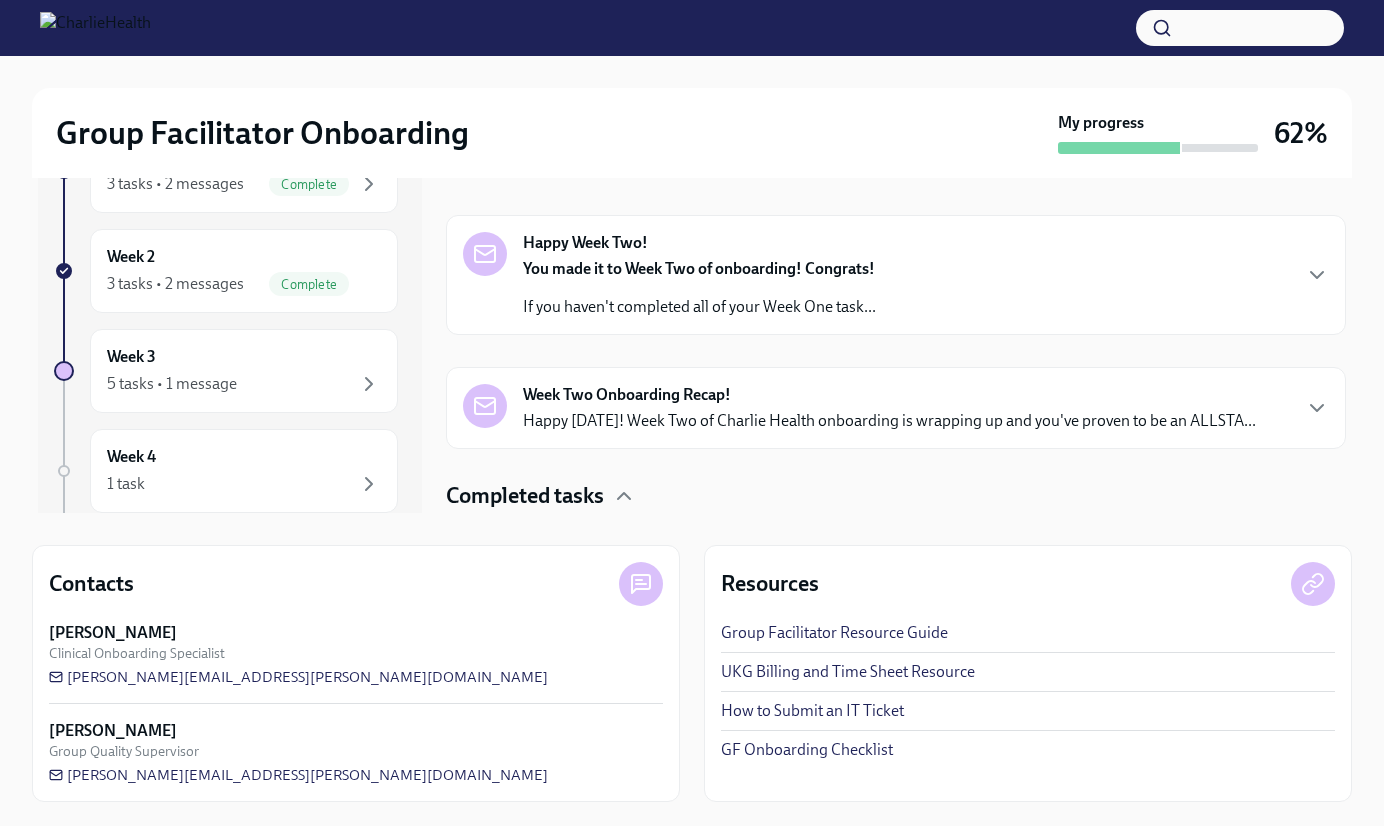 click on "Completed tasks" at bounding box center (896, 496) 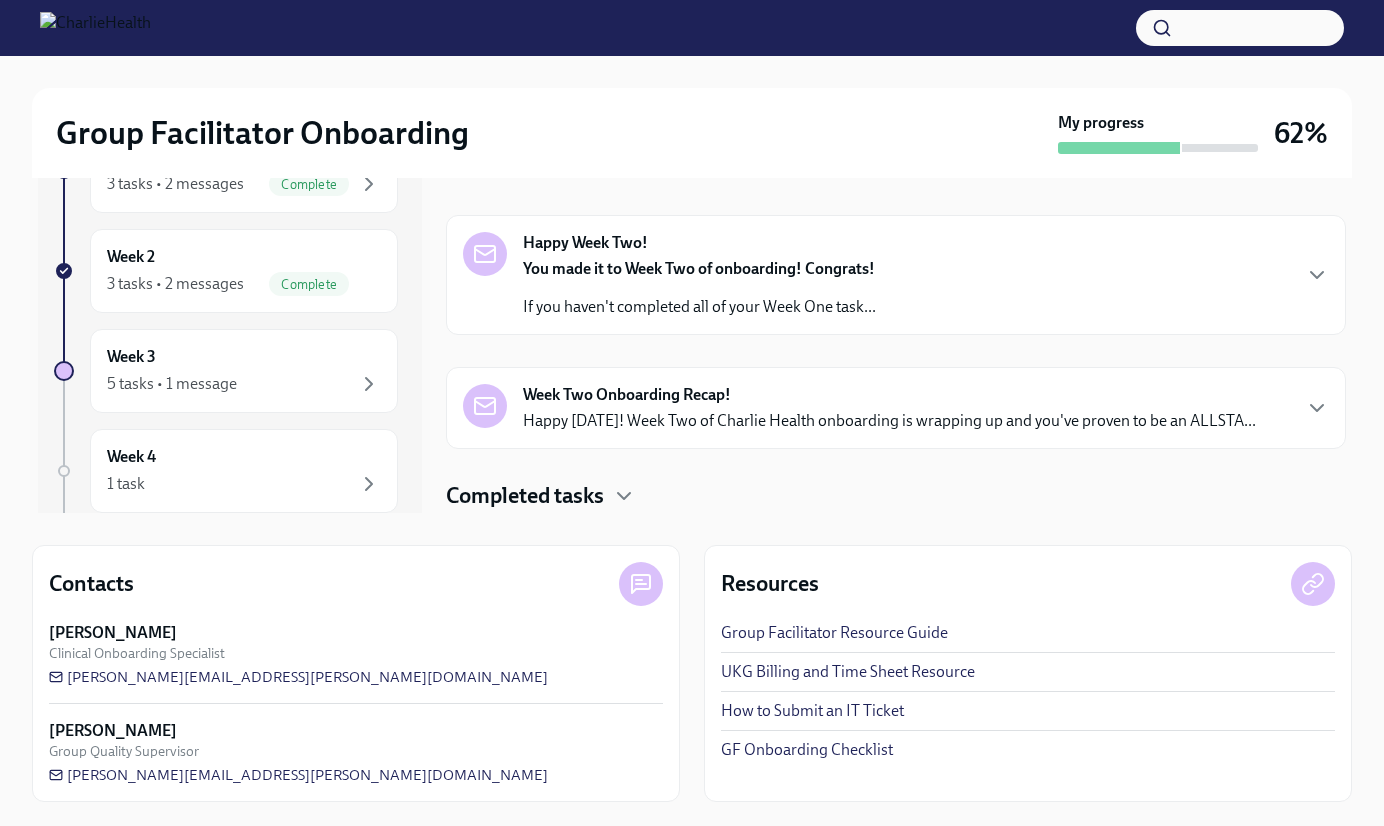 click on "Week Two Onboarding Recap!" at bounding box center (627, 395) 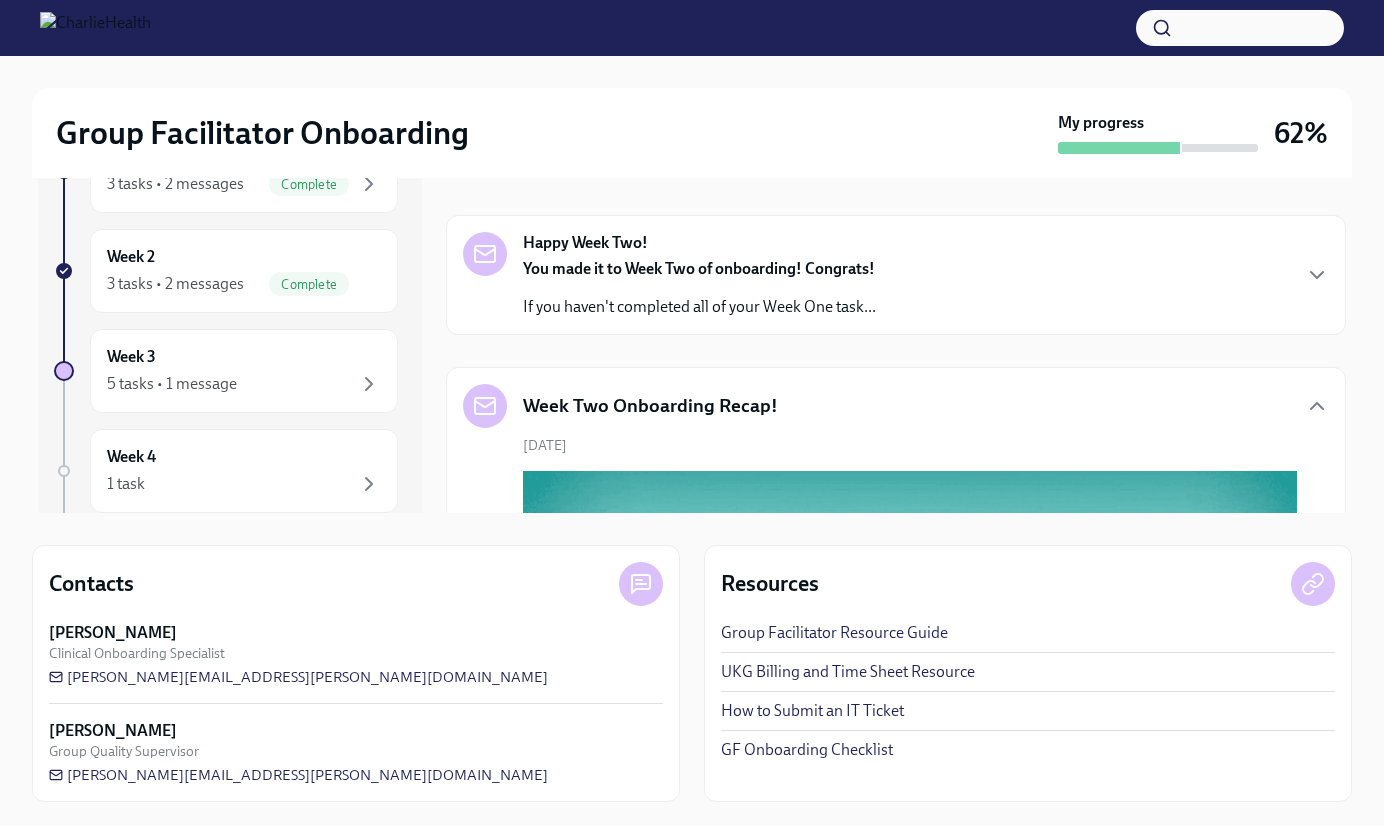 click on "Week Two Onboarding Recap!" at bounding box center [650, 406] 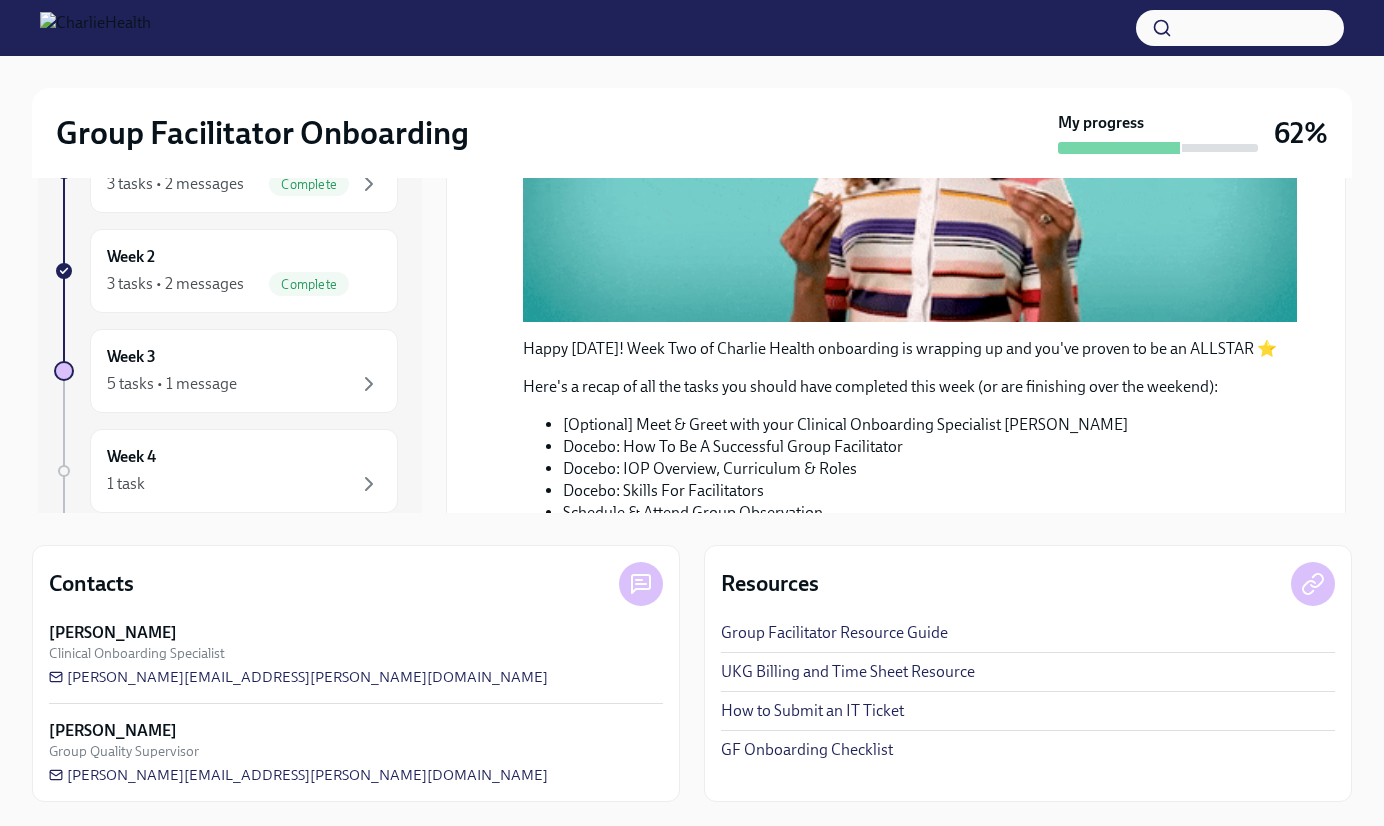 scroll, scrollTop: 601, scrollLeft: 0, axis: vertical 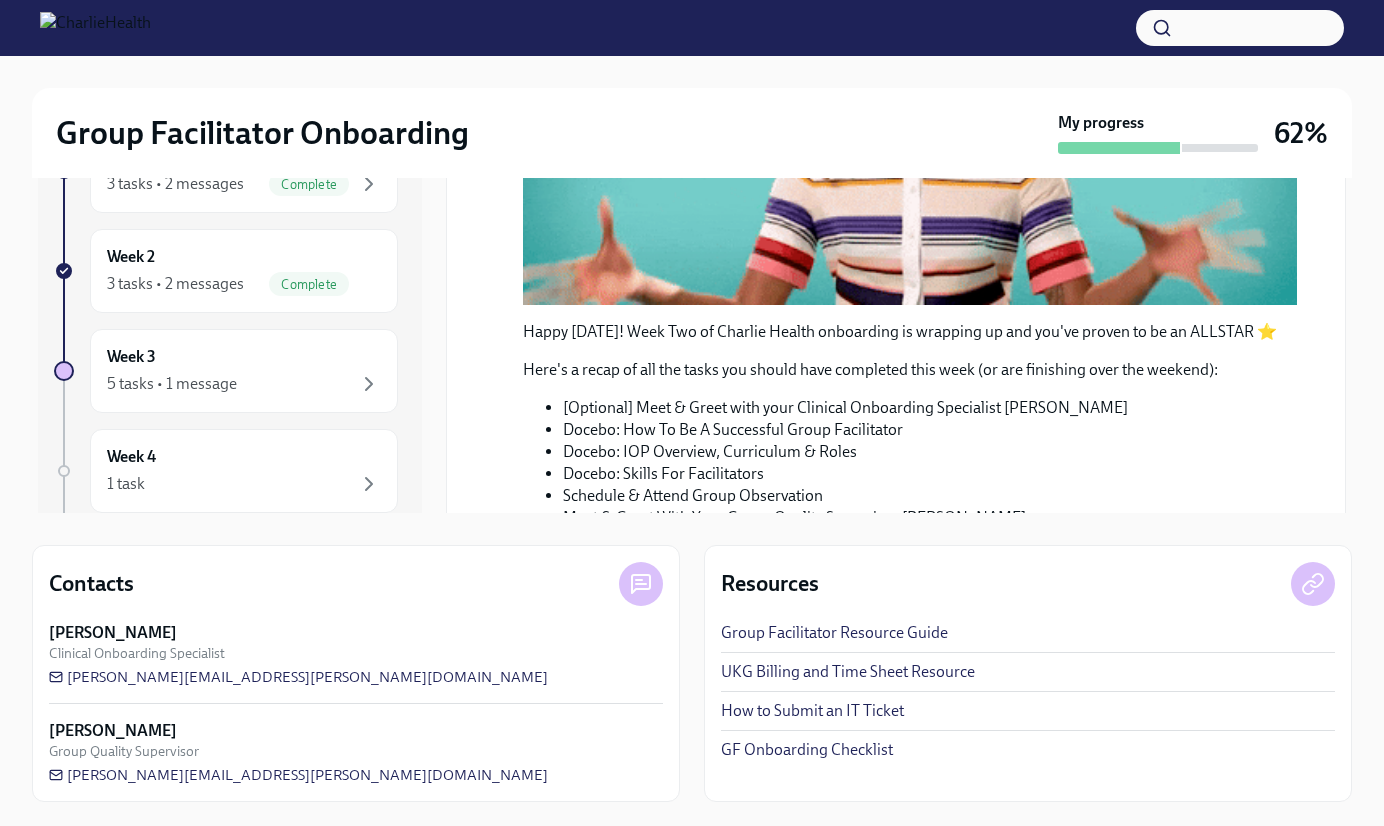 click at bounding box center (641, 584) 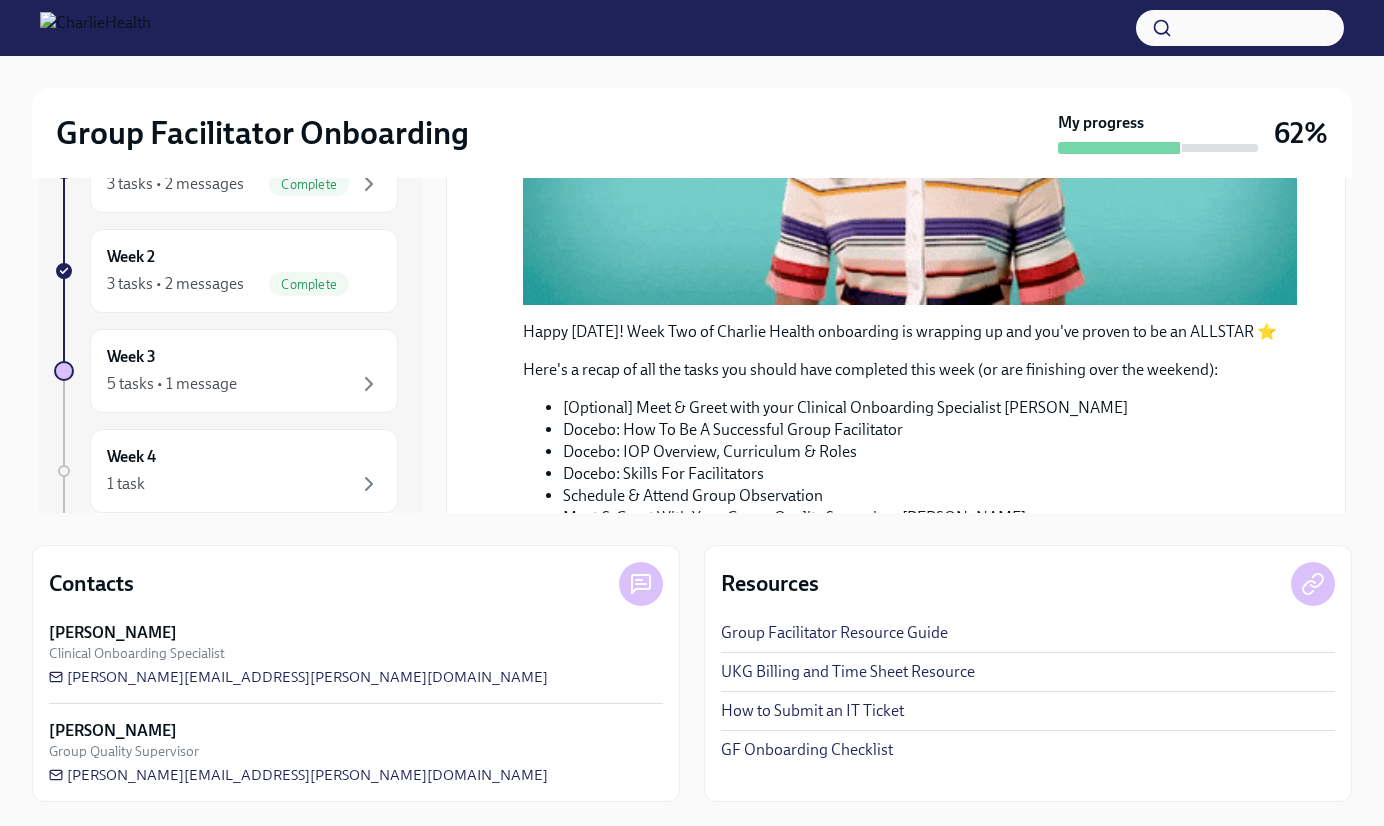 click 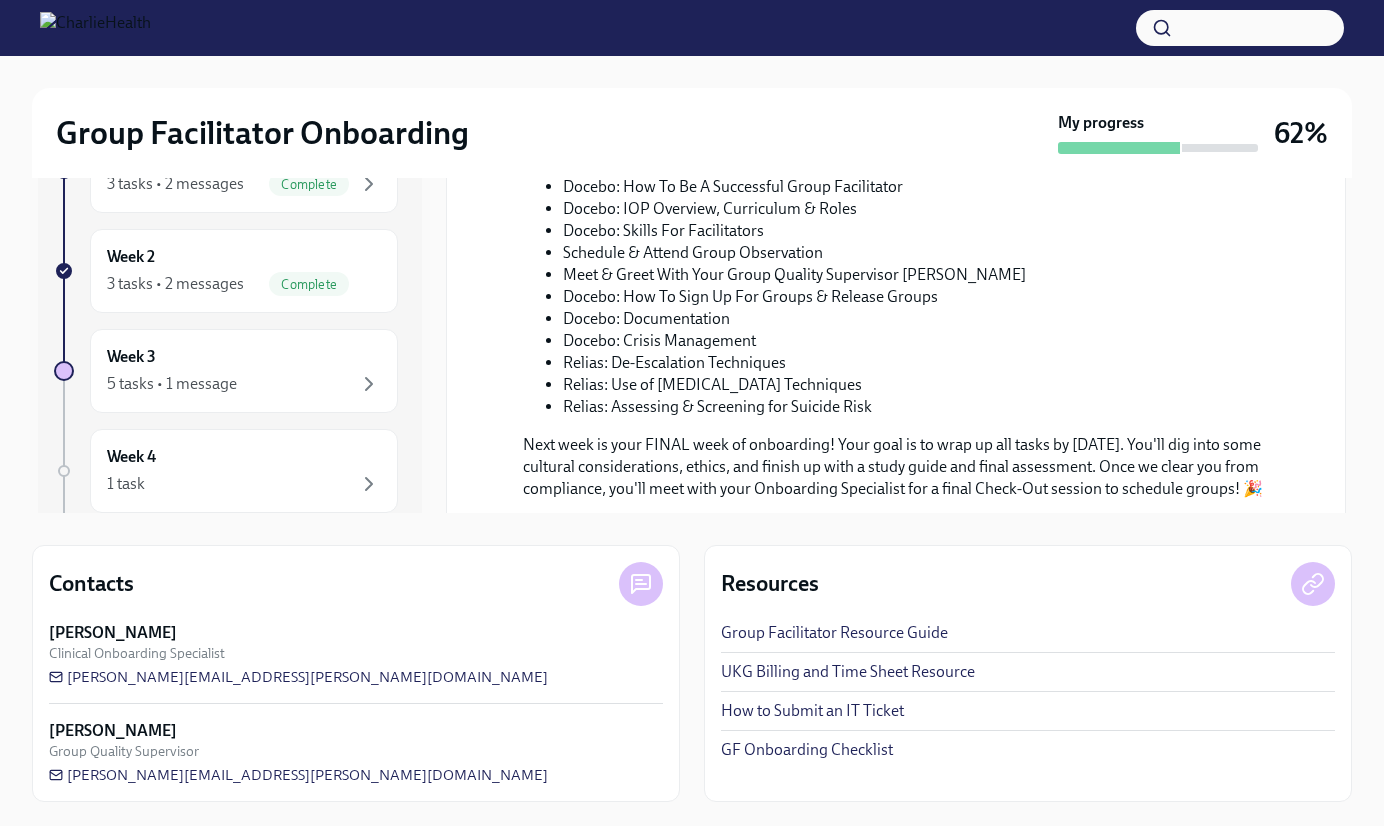 scroll, scrollTop: 948, scrollLeft: 0, axis: vertical 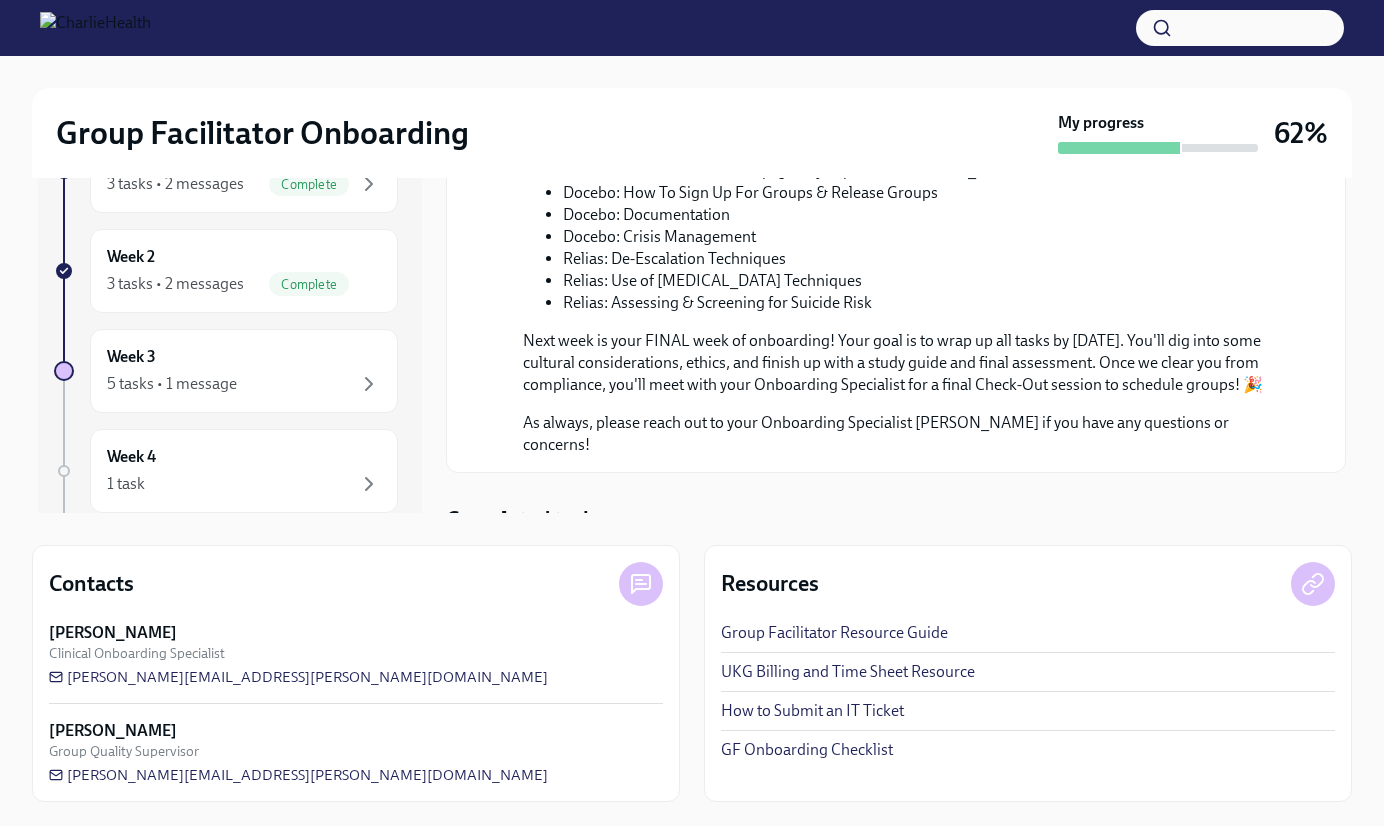 click on "Completed tasks" at bounding box center (896, 520) 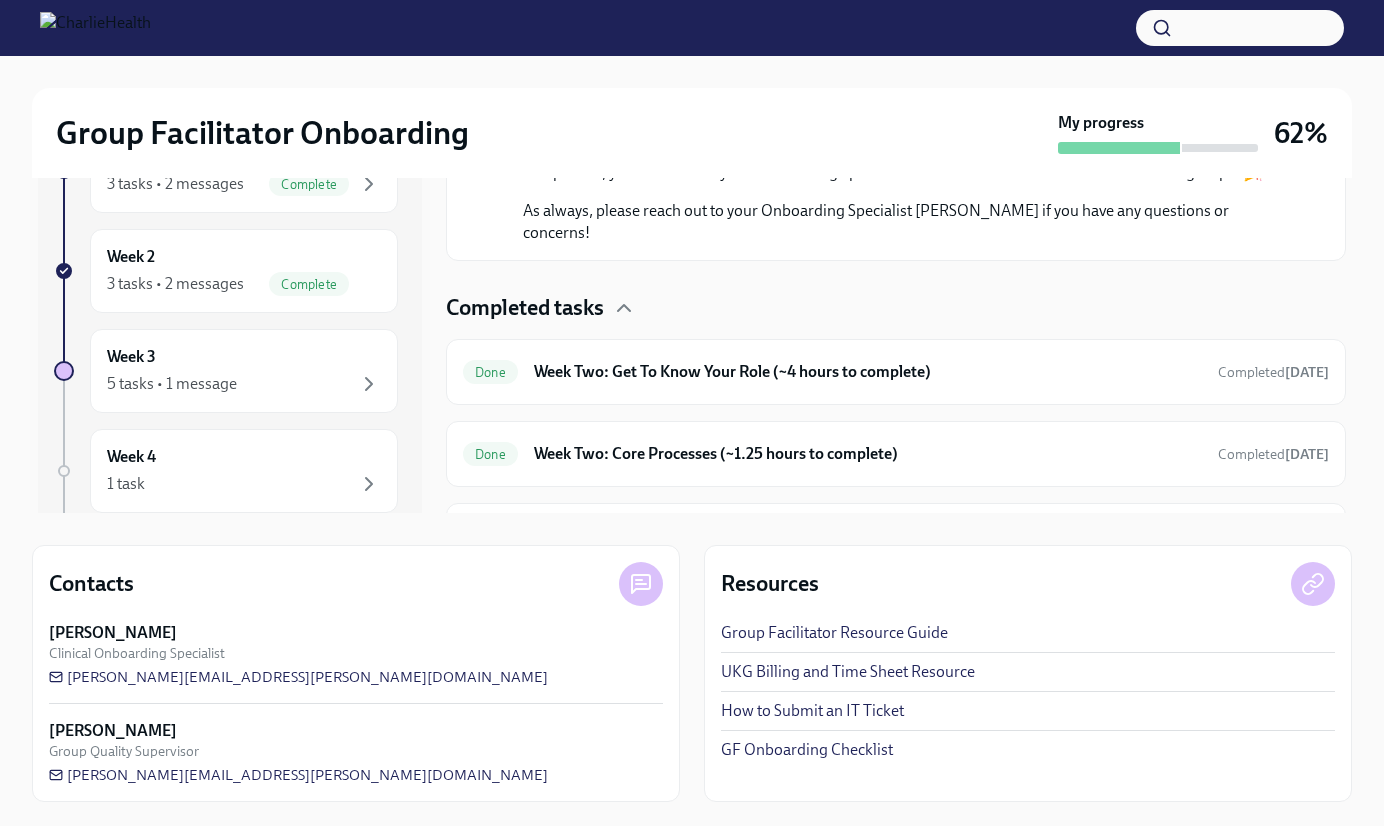 scroll, scrollTop: 1194, scrollLeft: 0, axis: vertical 